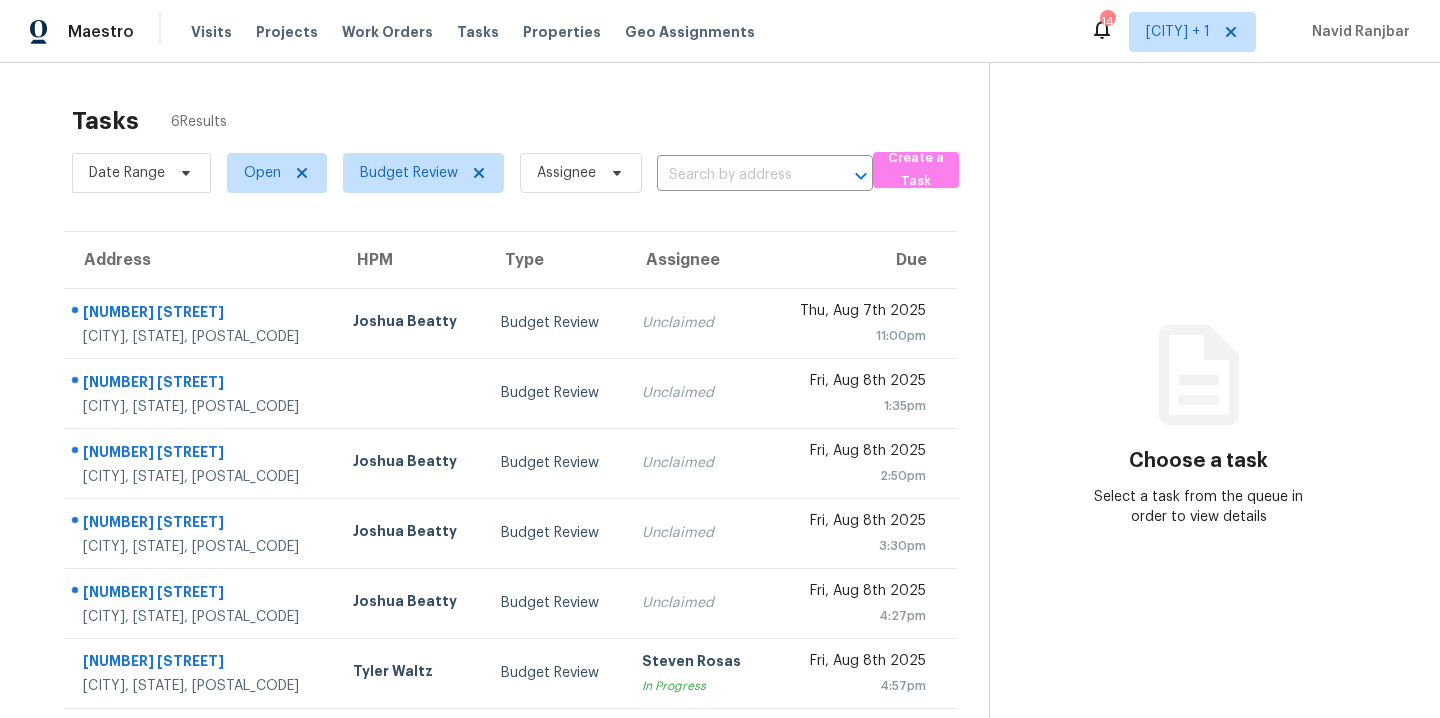 scroll, scrollTop: 0, scrollLeft: 0, axis: both 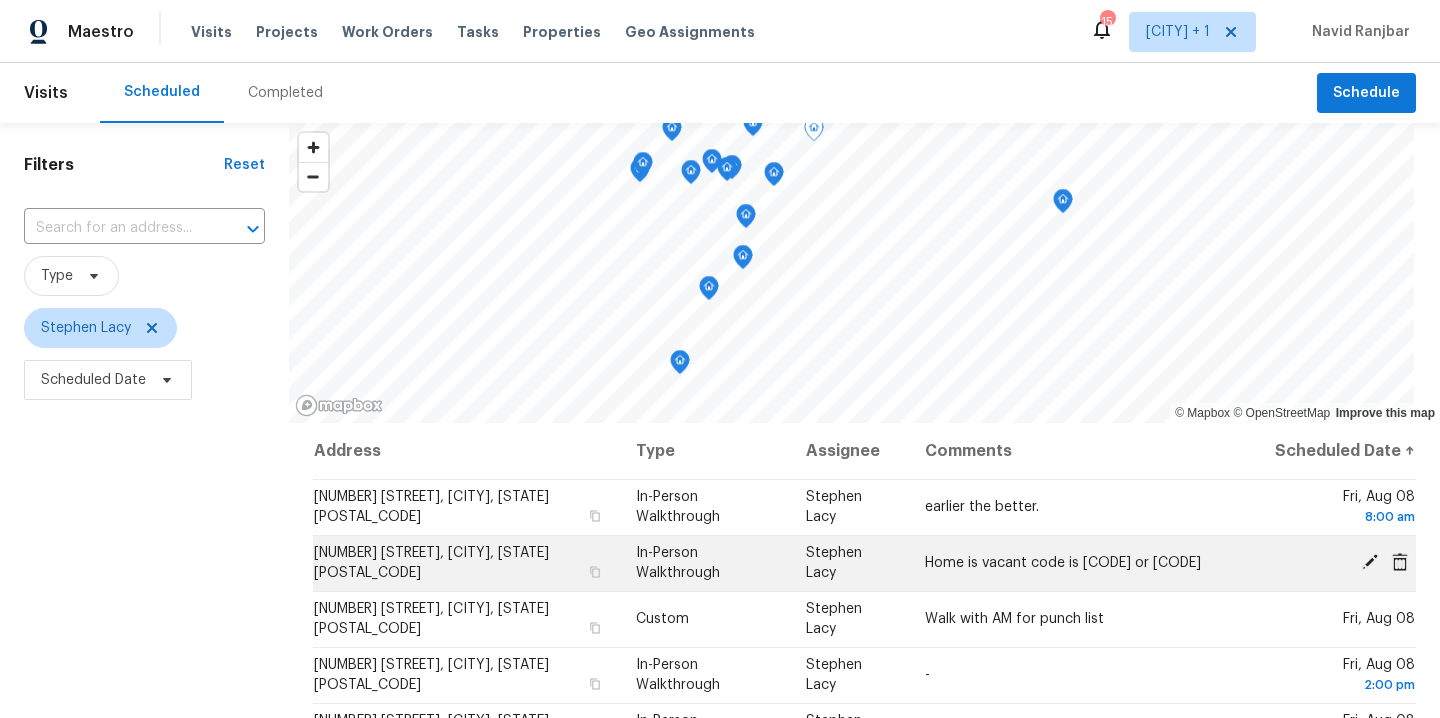click 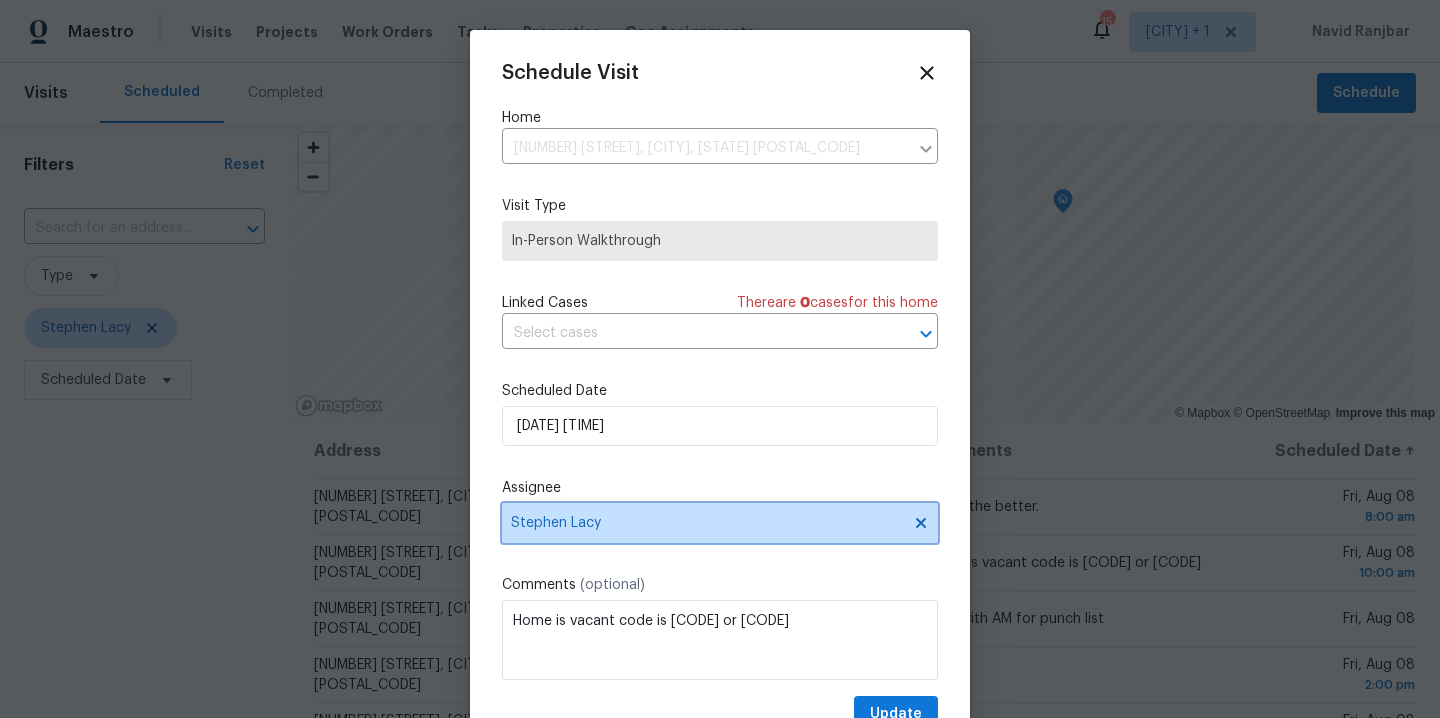 click on "Stephen Lacy" at bounding box center (720, 523) 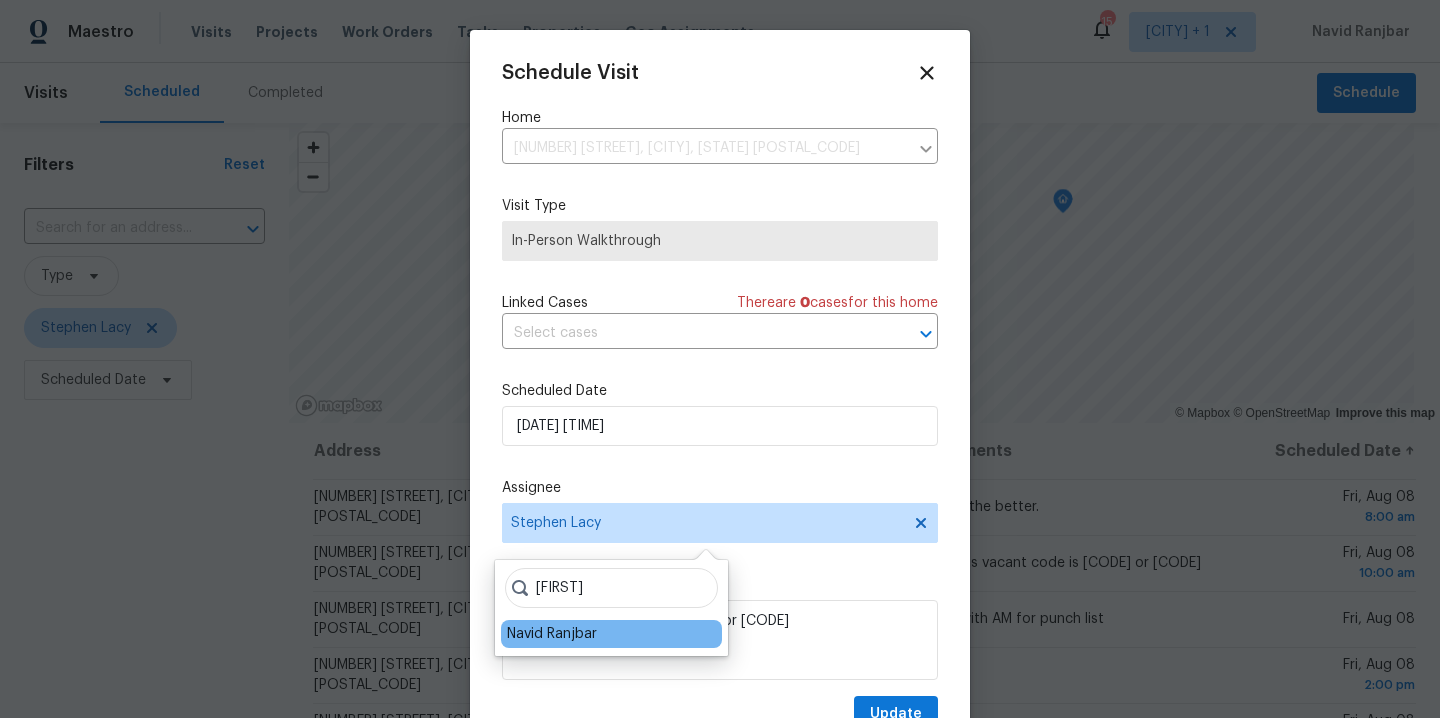 type on "Nav" 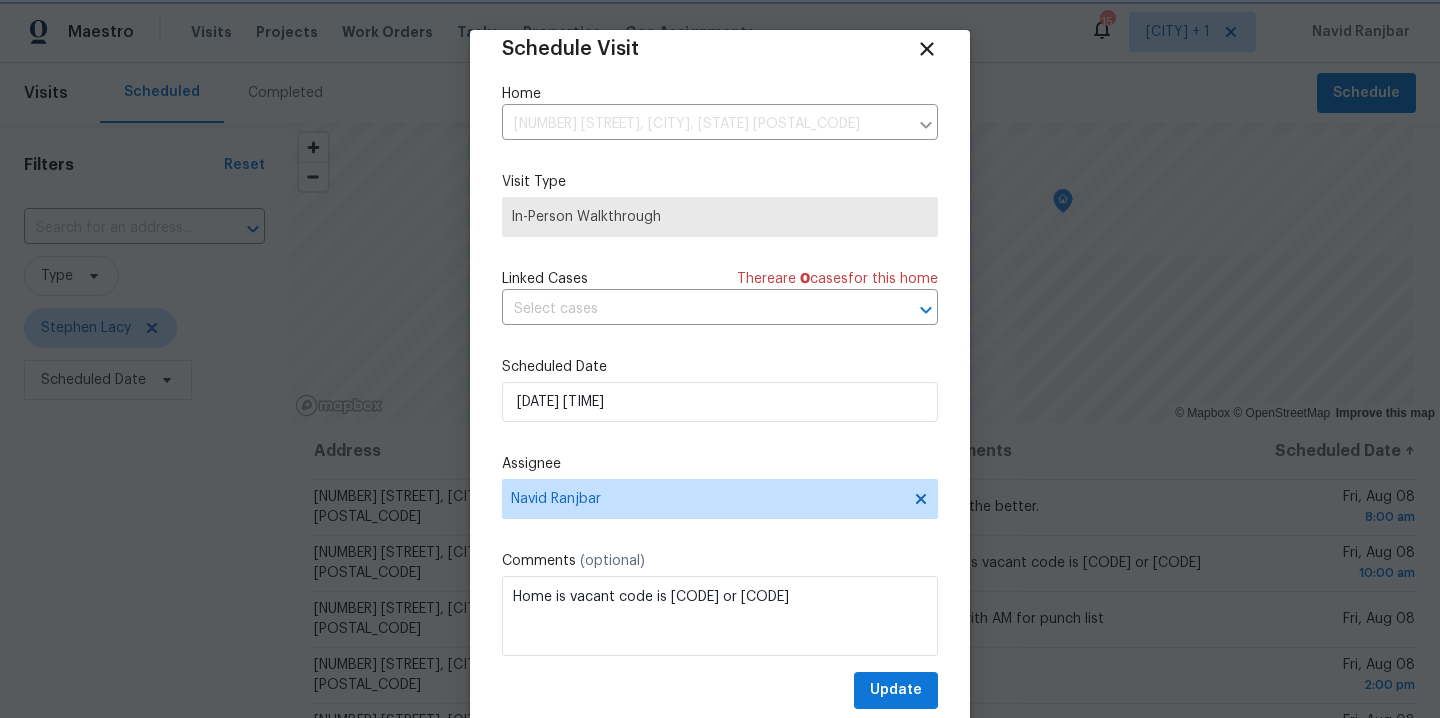scroll, scrollTop: 36, scrollLeft: 0, axis: vertical 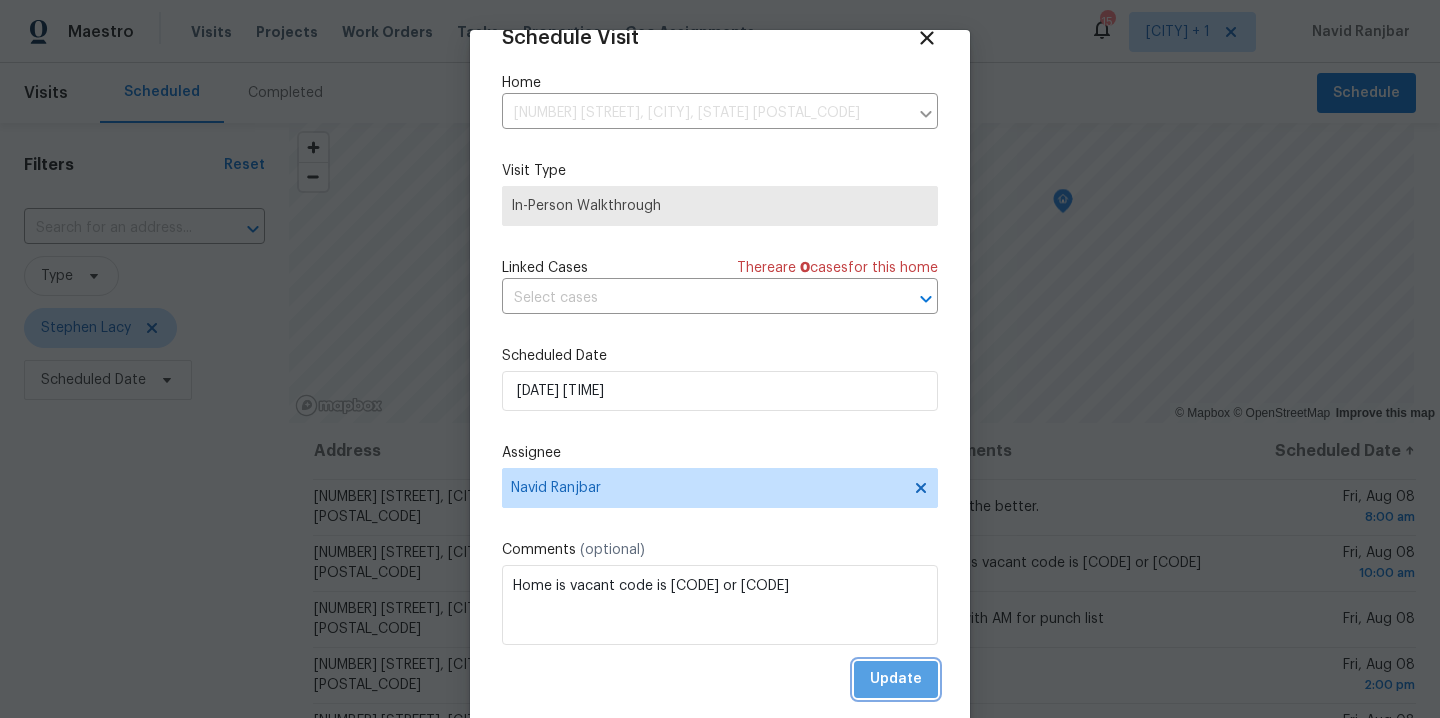 click on "Update" at bounding box center (896, 679) 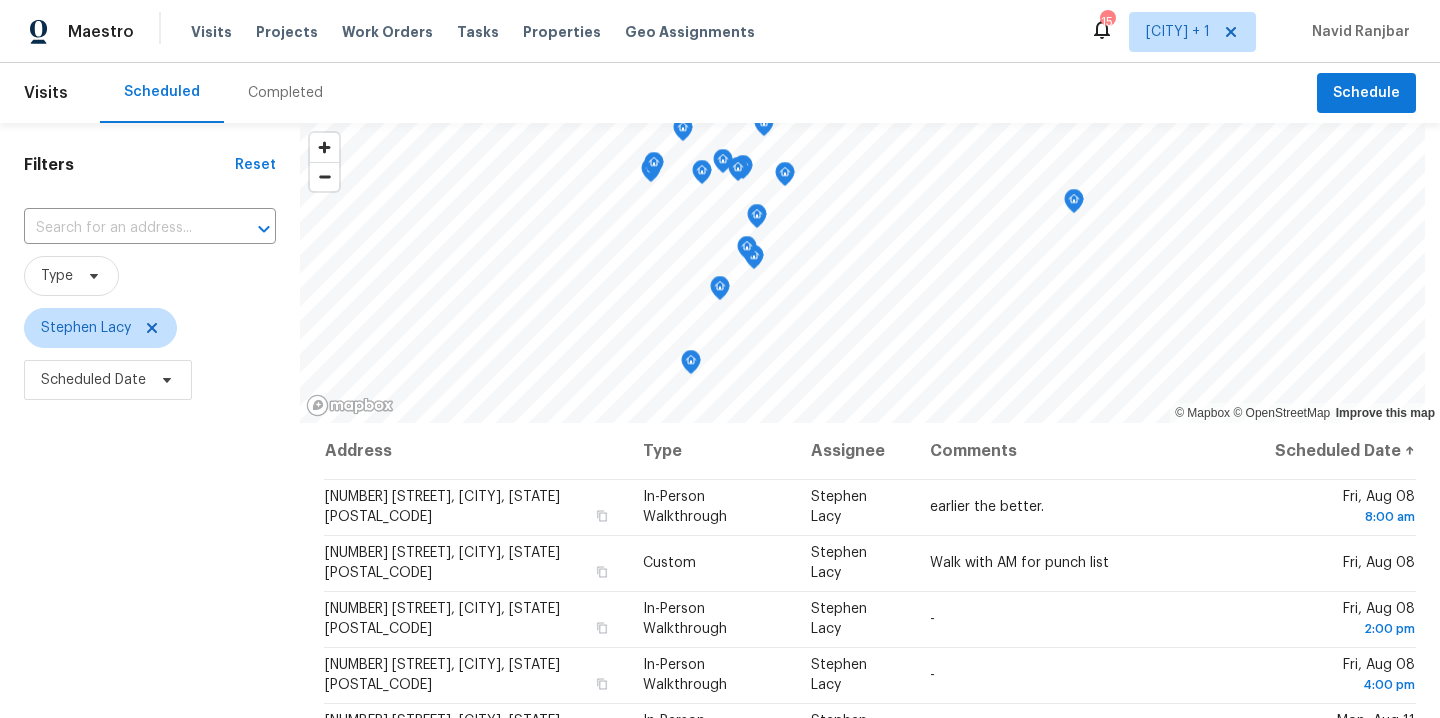 scroll, scrollTop: 0, scrollLeft: 0, axis: both 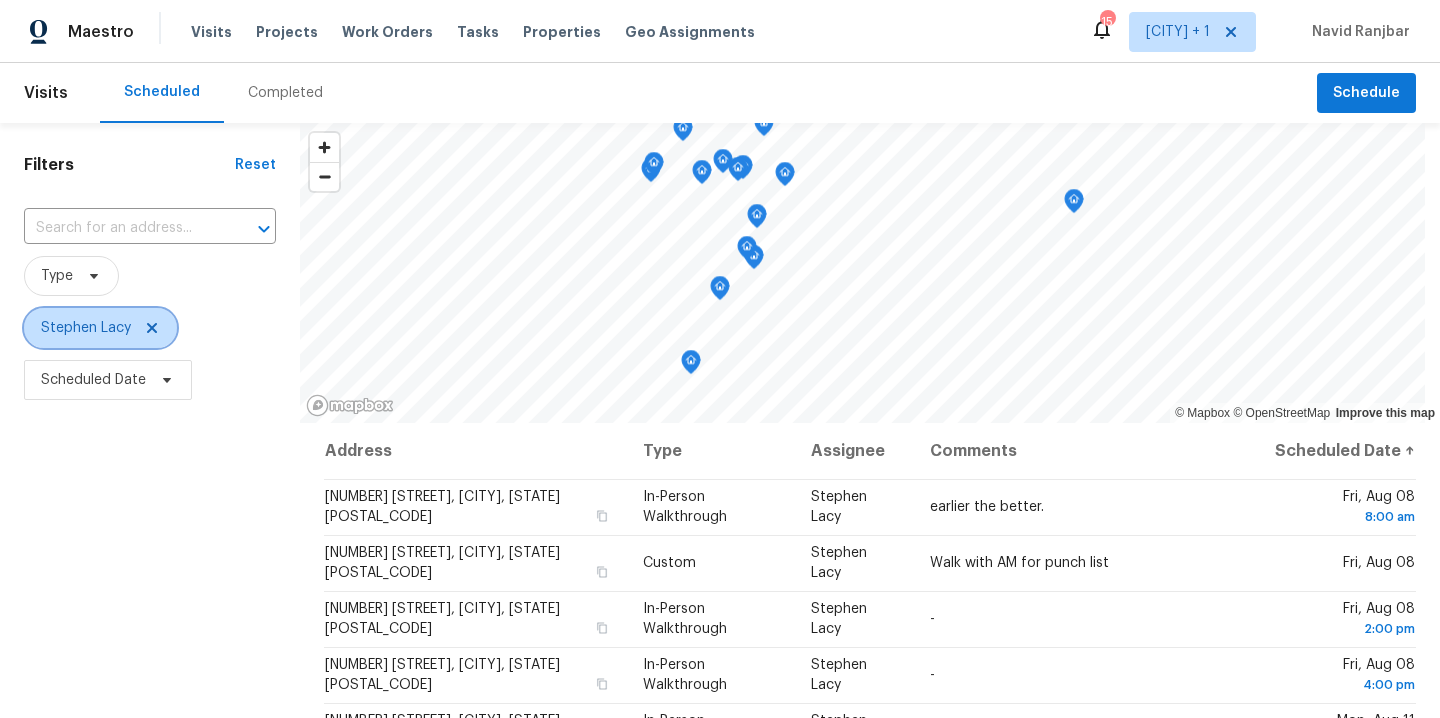 click 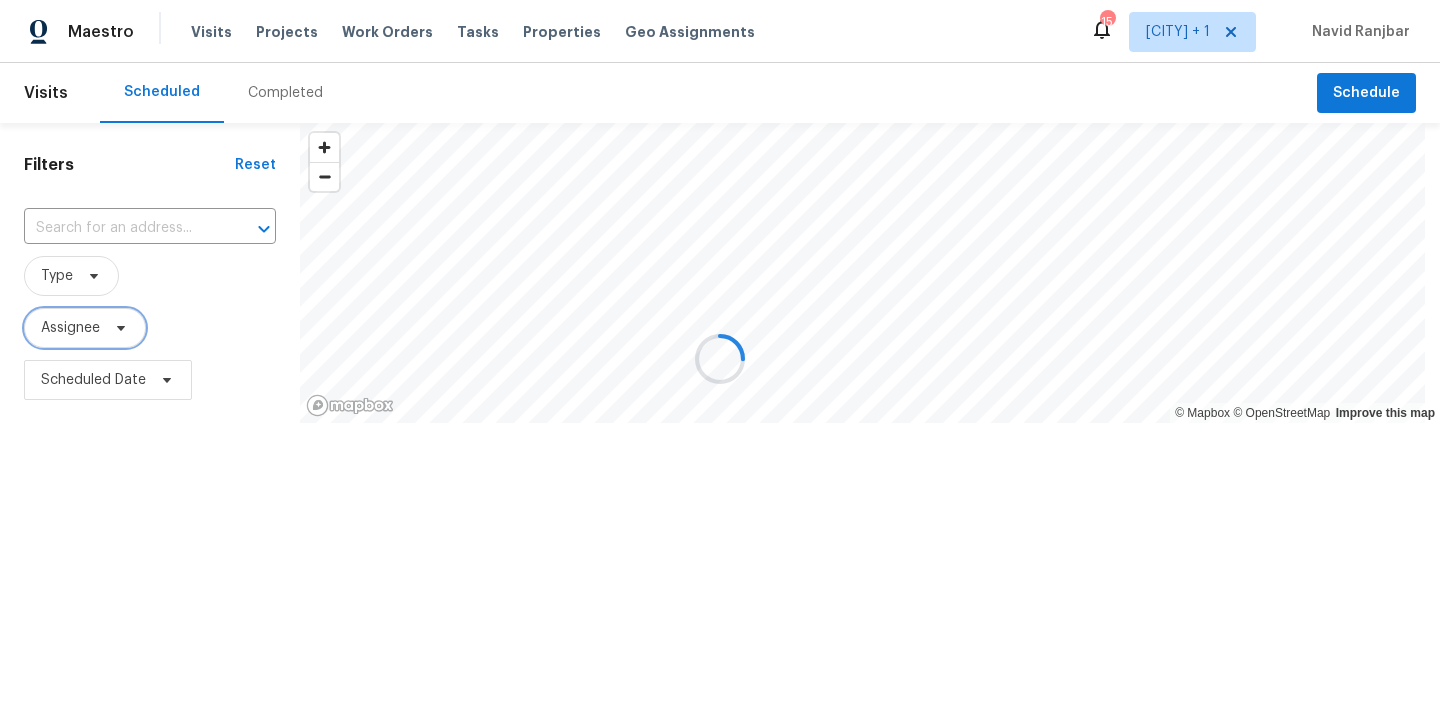 click on "Assignee" at bounding box center [85, 328] 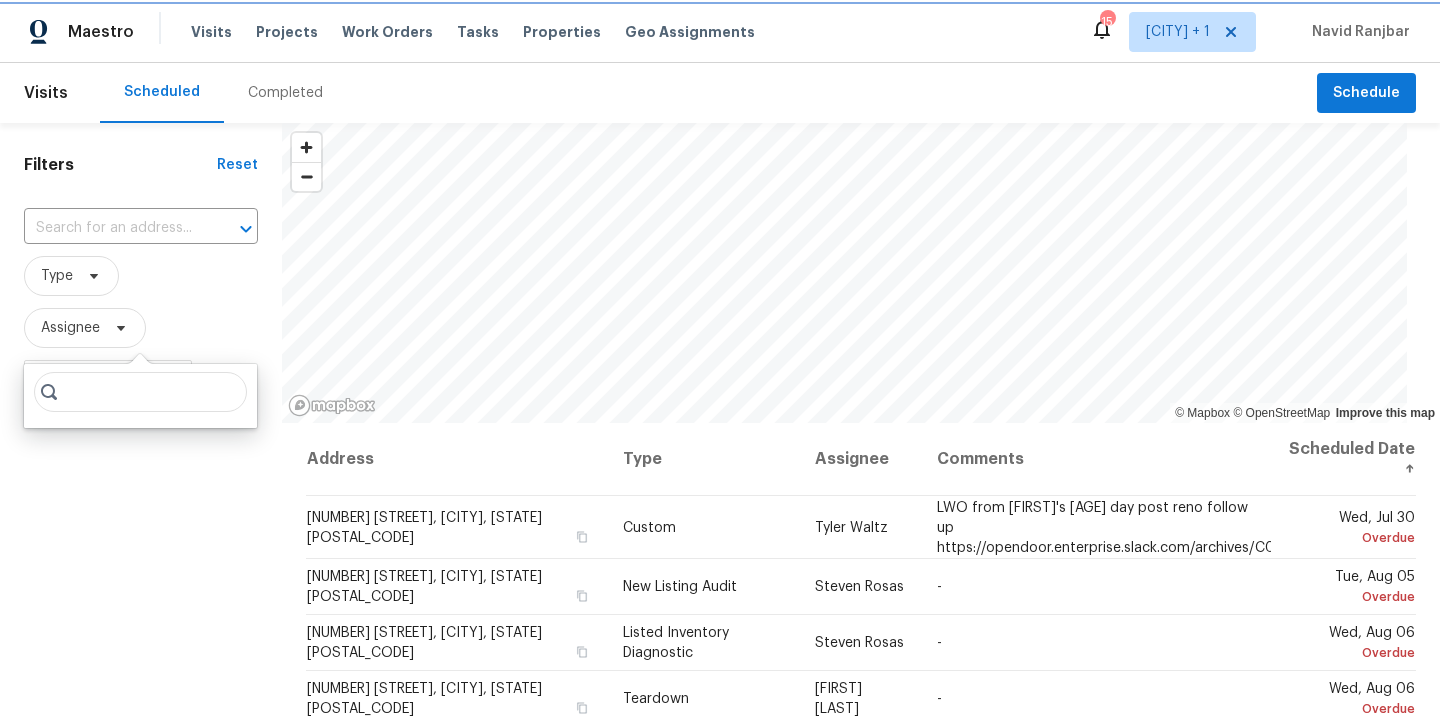 click on "Assignee" at bounding box center (85, 328) 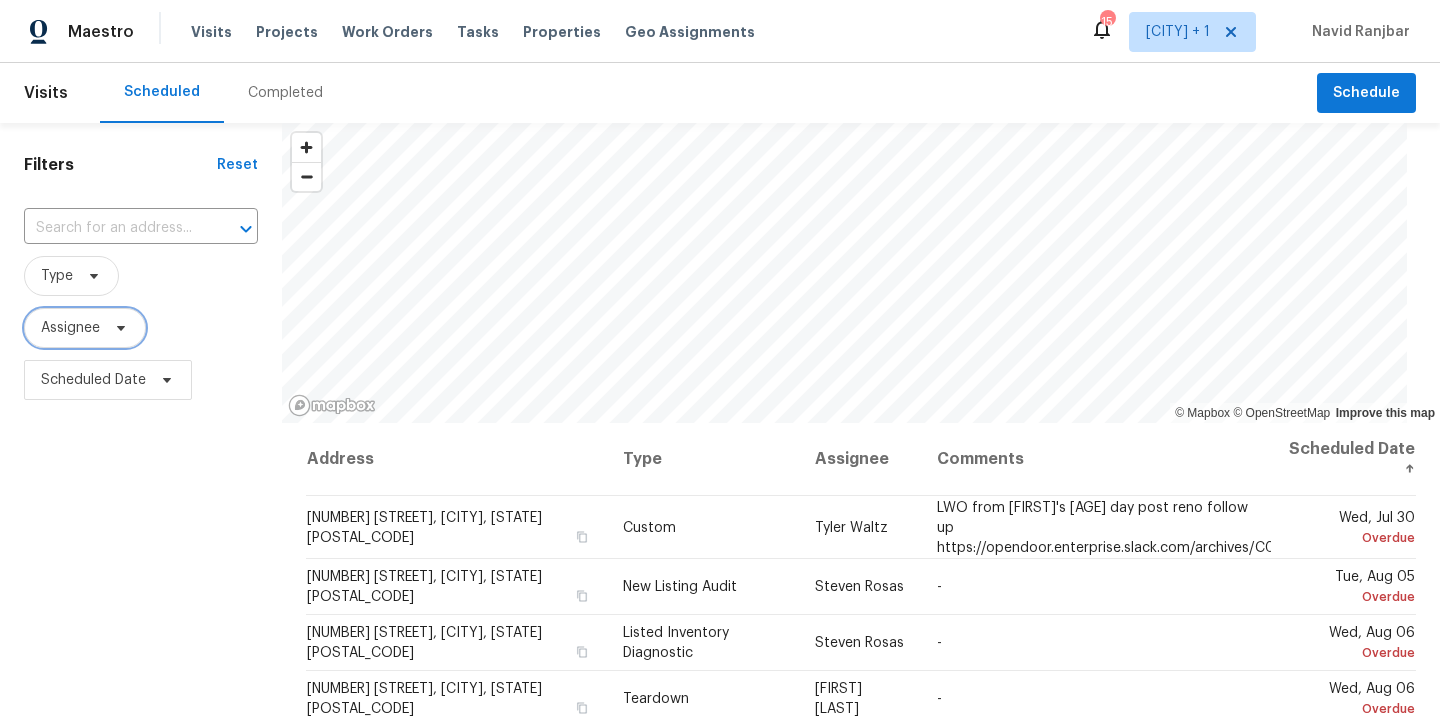 click on "Assignee" at bounding box center (70, 328) 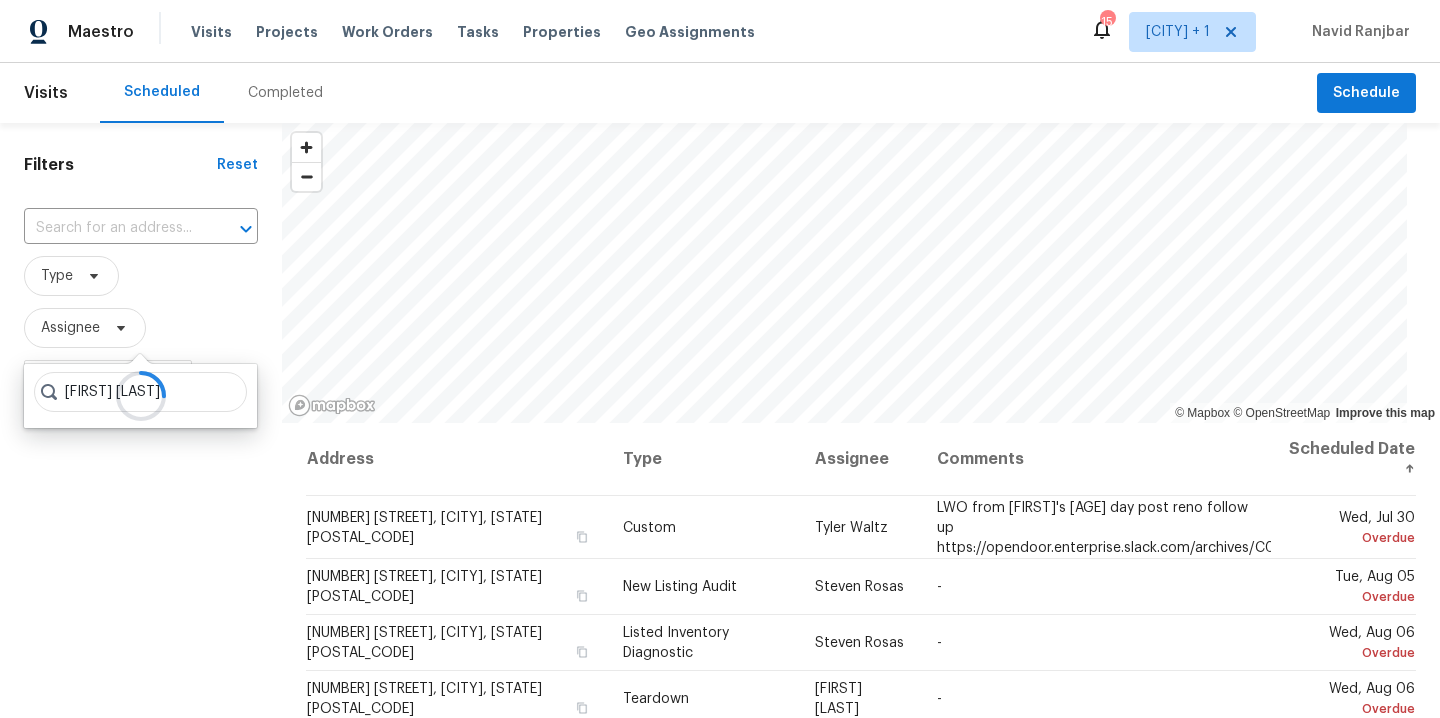 type on "navid ranjbar" 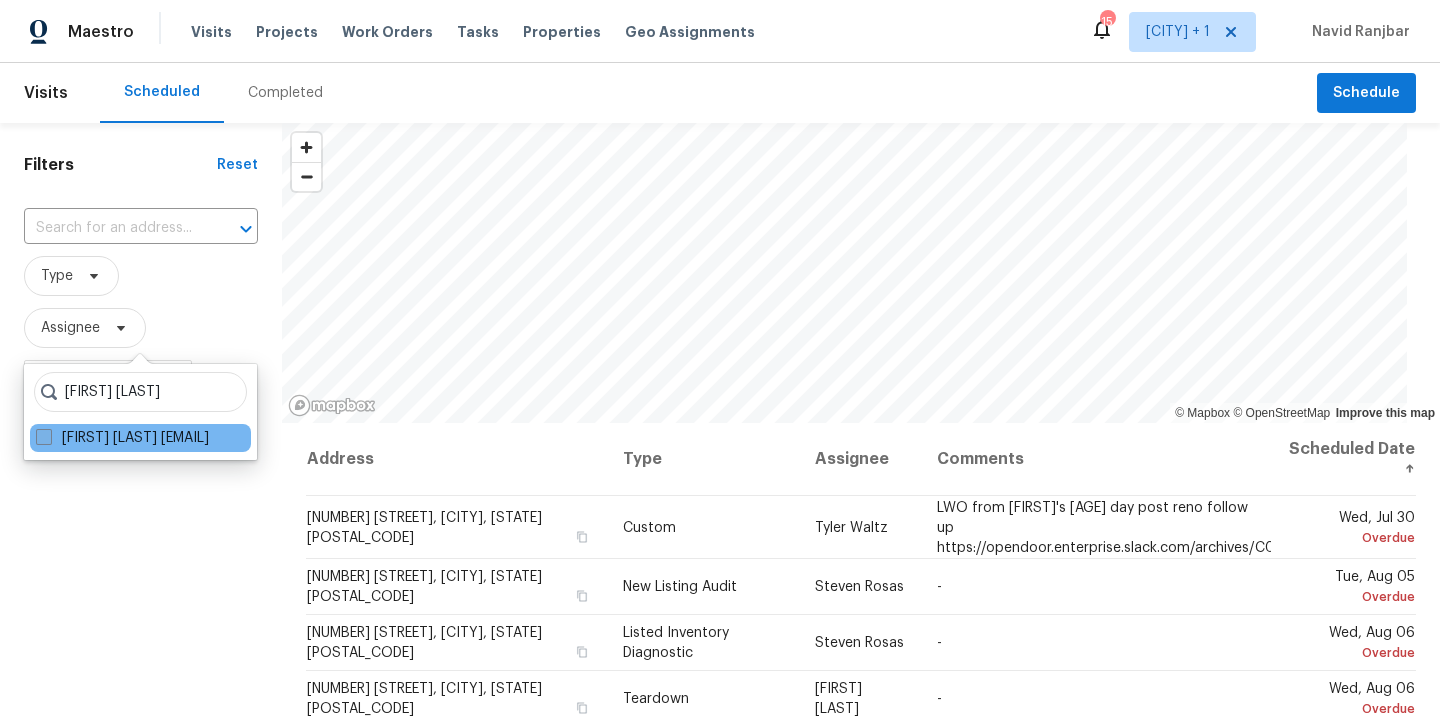 click on "Navid Ranjbar
navid.ranjbar@opendoor.com" at bounding box center (122, 438) 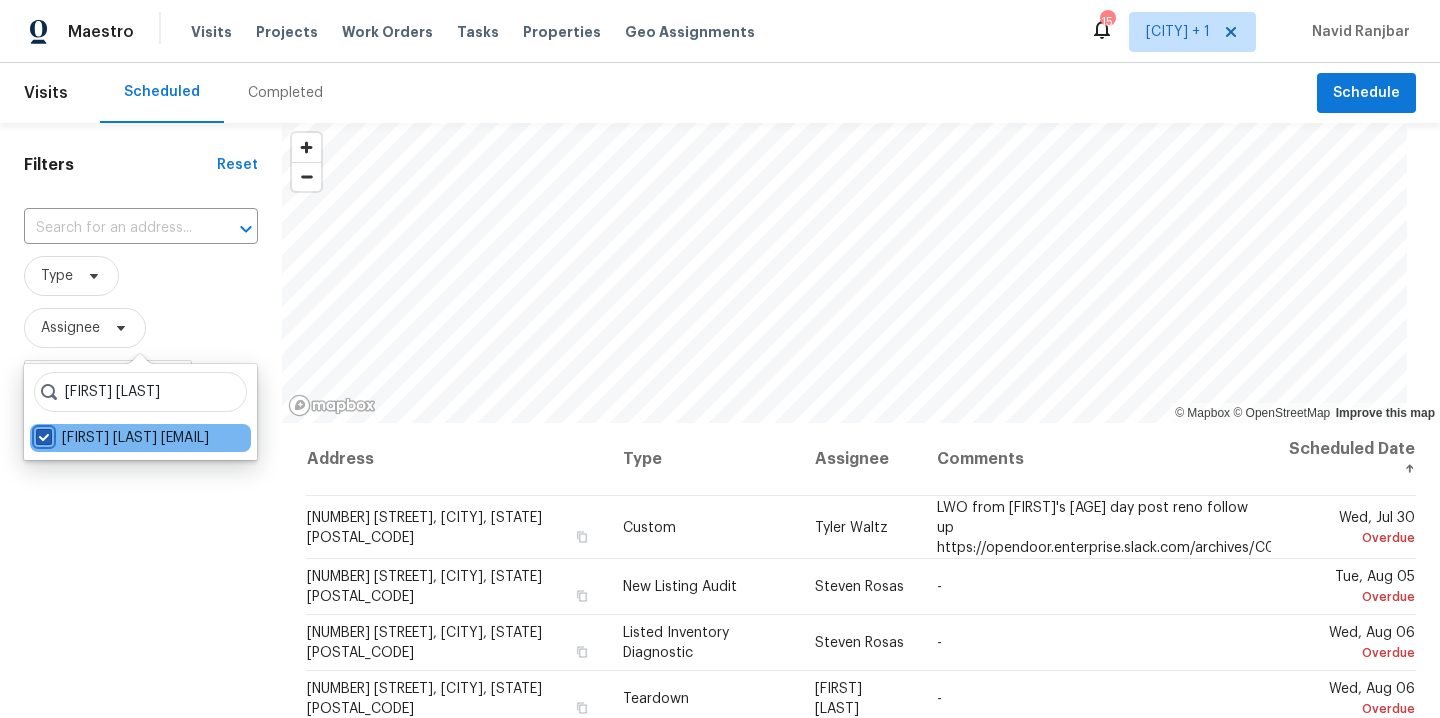 checkbox on "true" 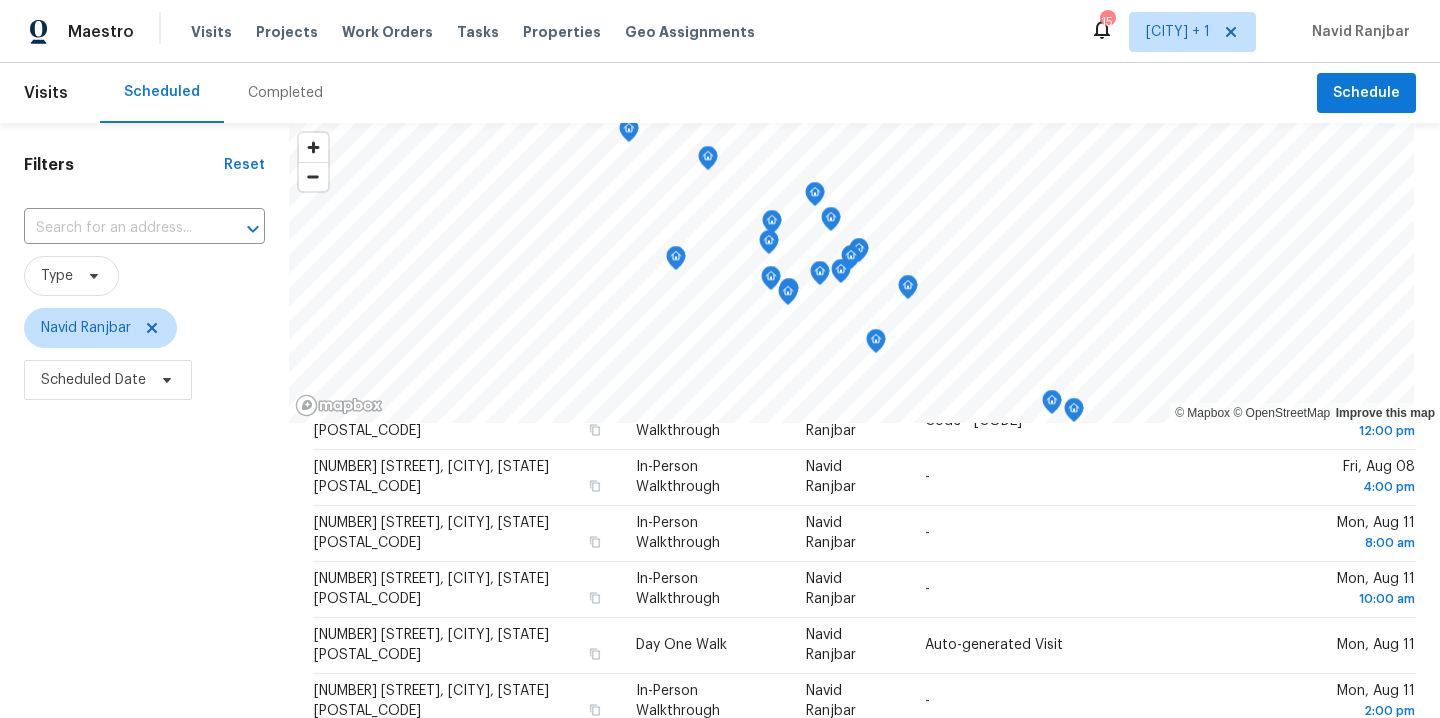 scroll, scrollTop: 0, scrollLeft: 0, axis: both 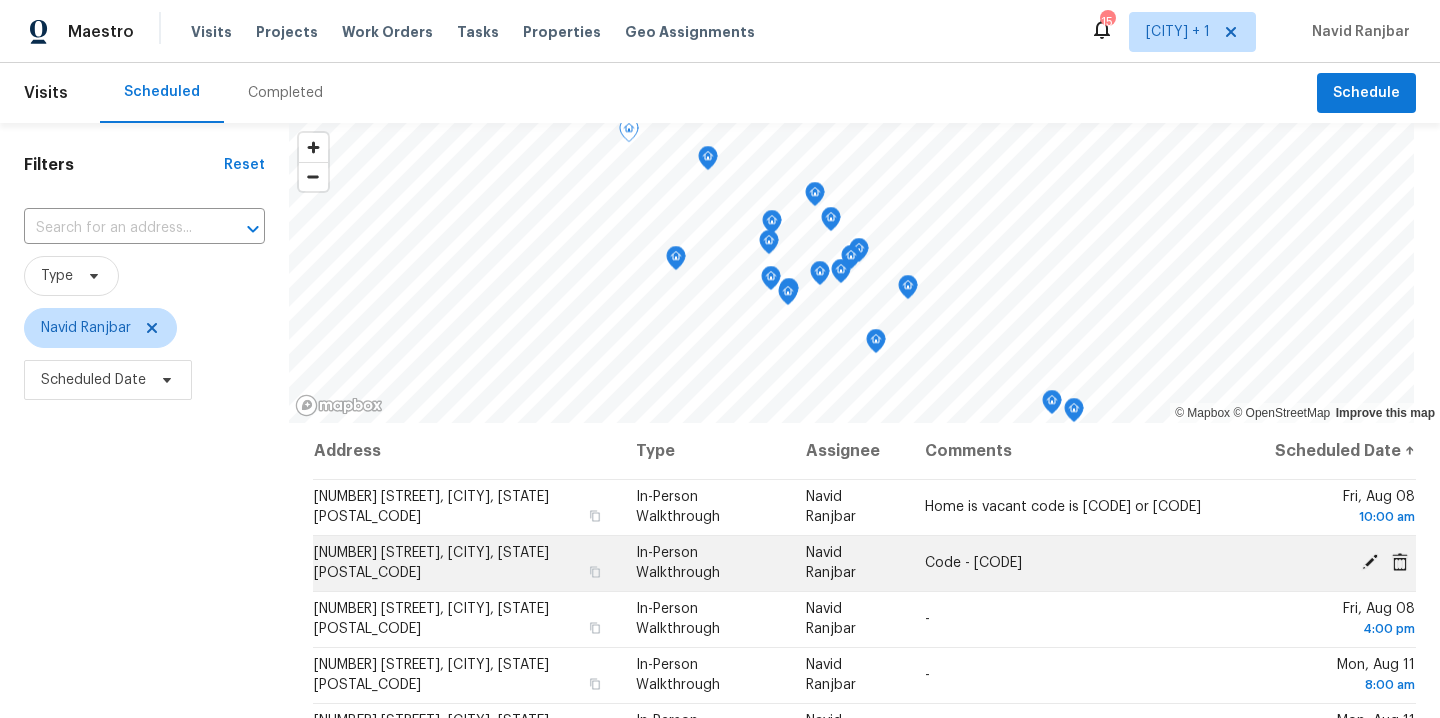 click 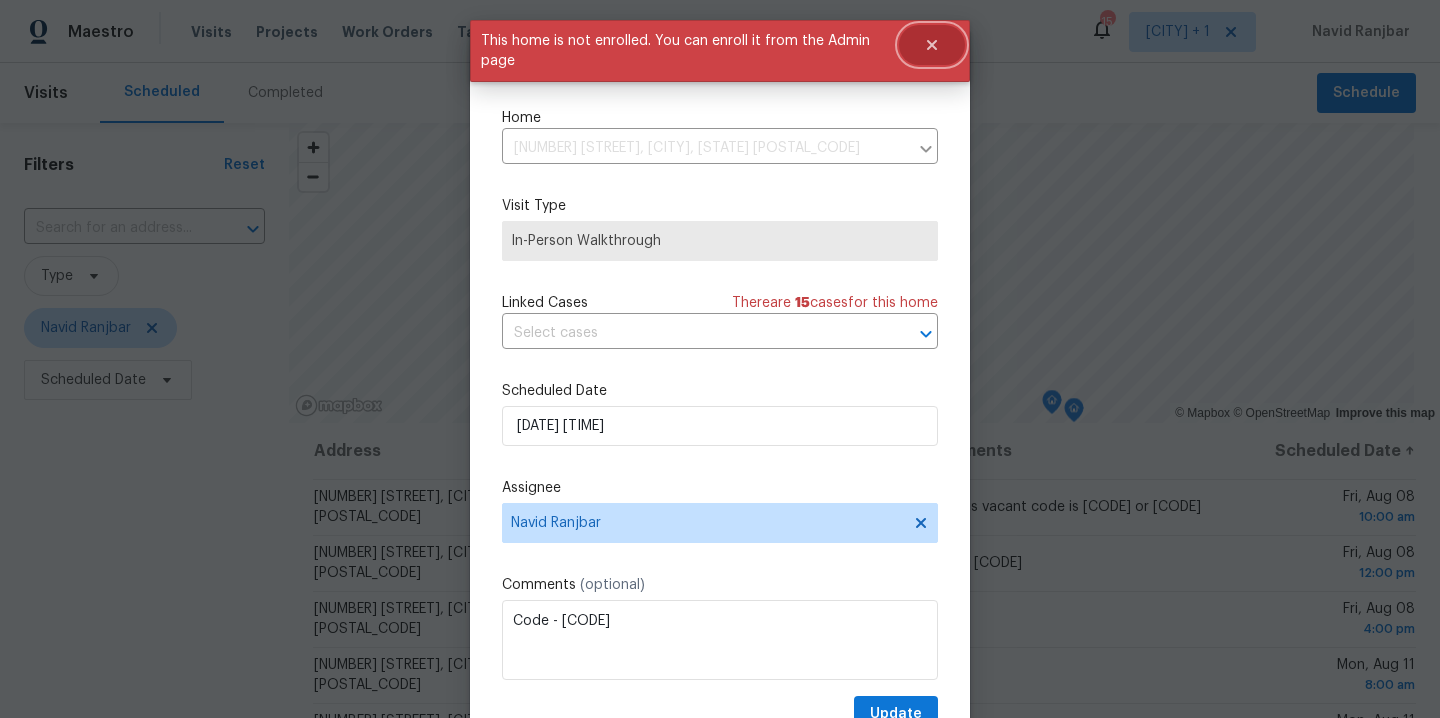 click 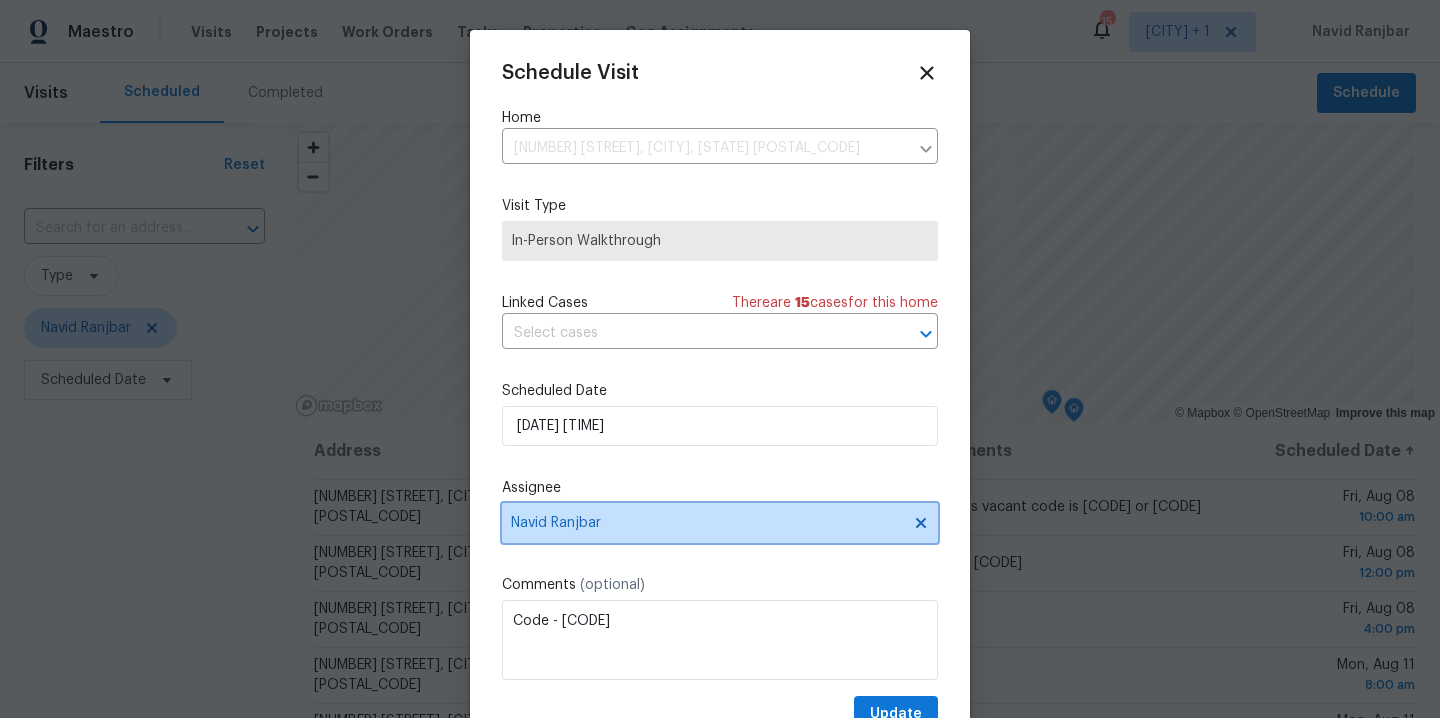click on "Navid Ranjbar" at bounding box center (707, 523) 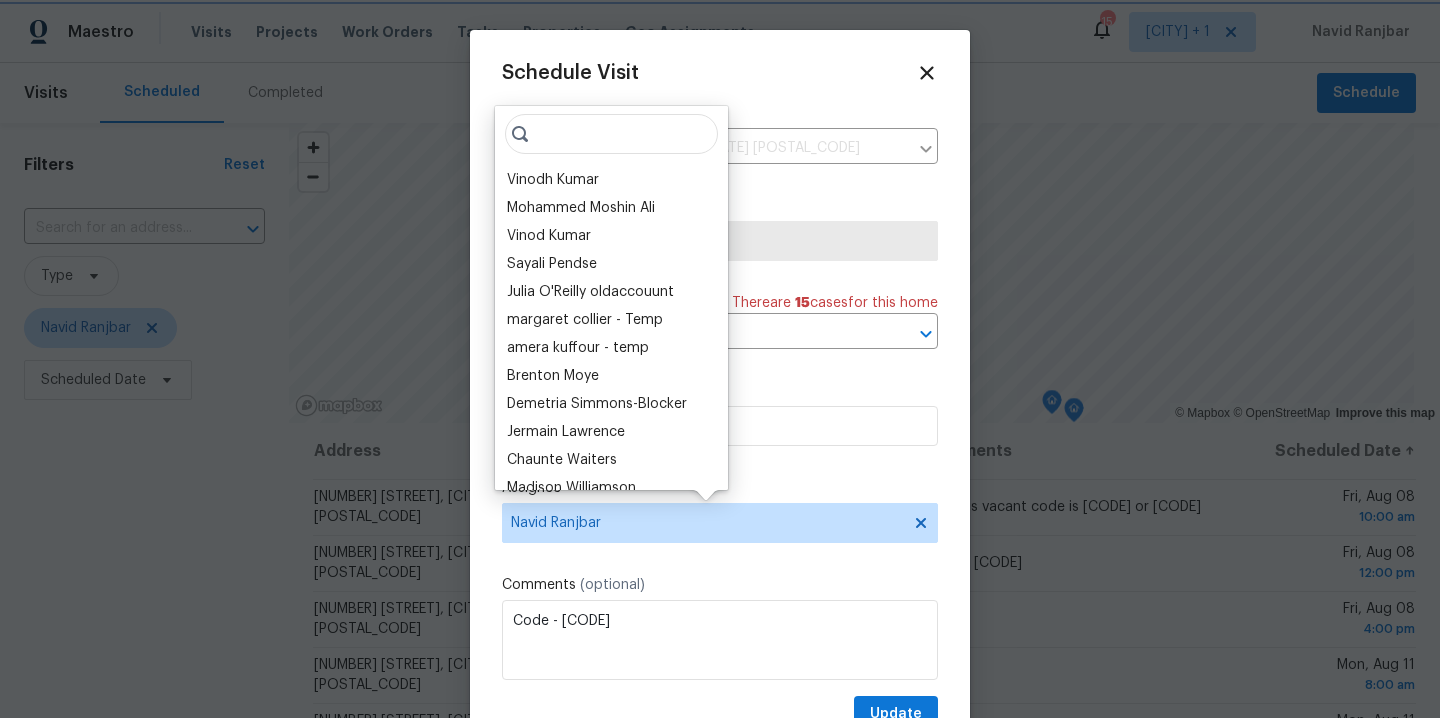 click at bounding box center (720, 359) 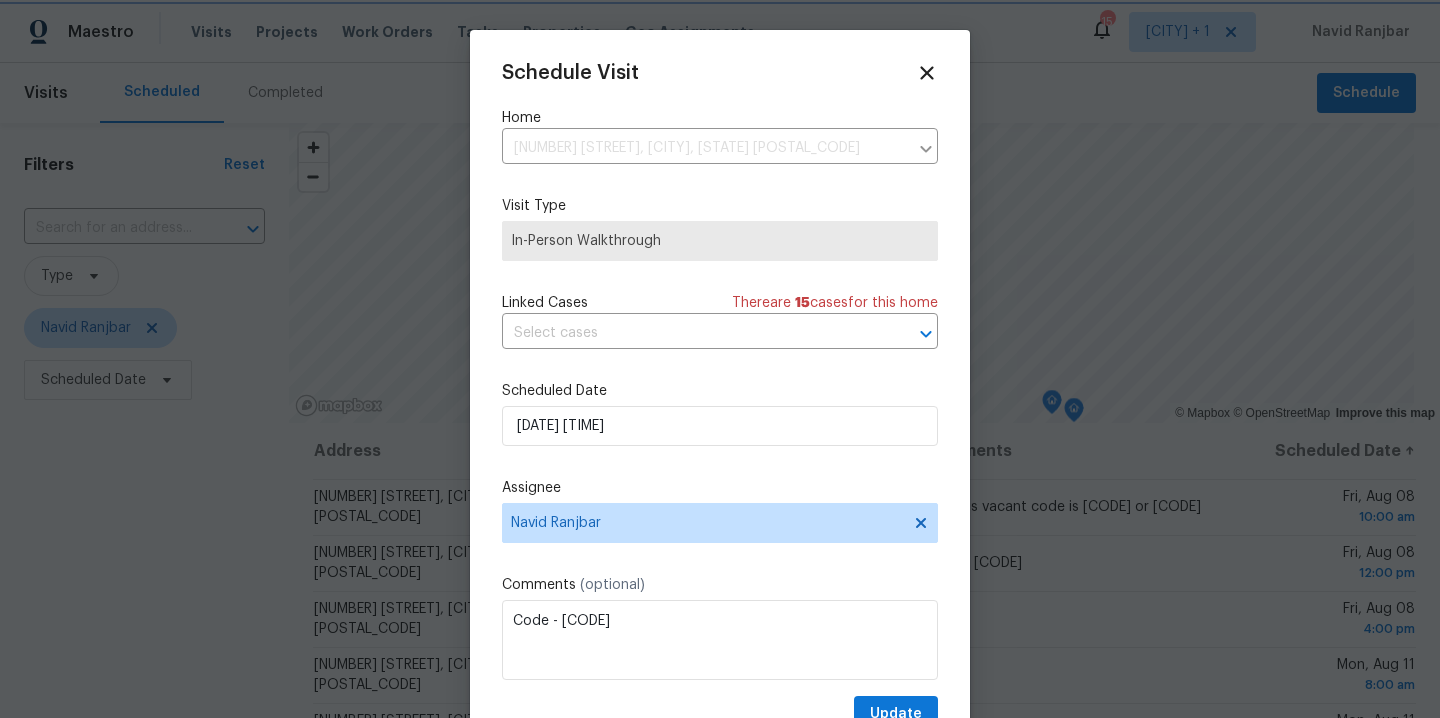 click at bounding box center [720, 359] 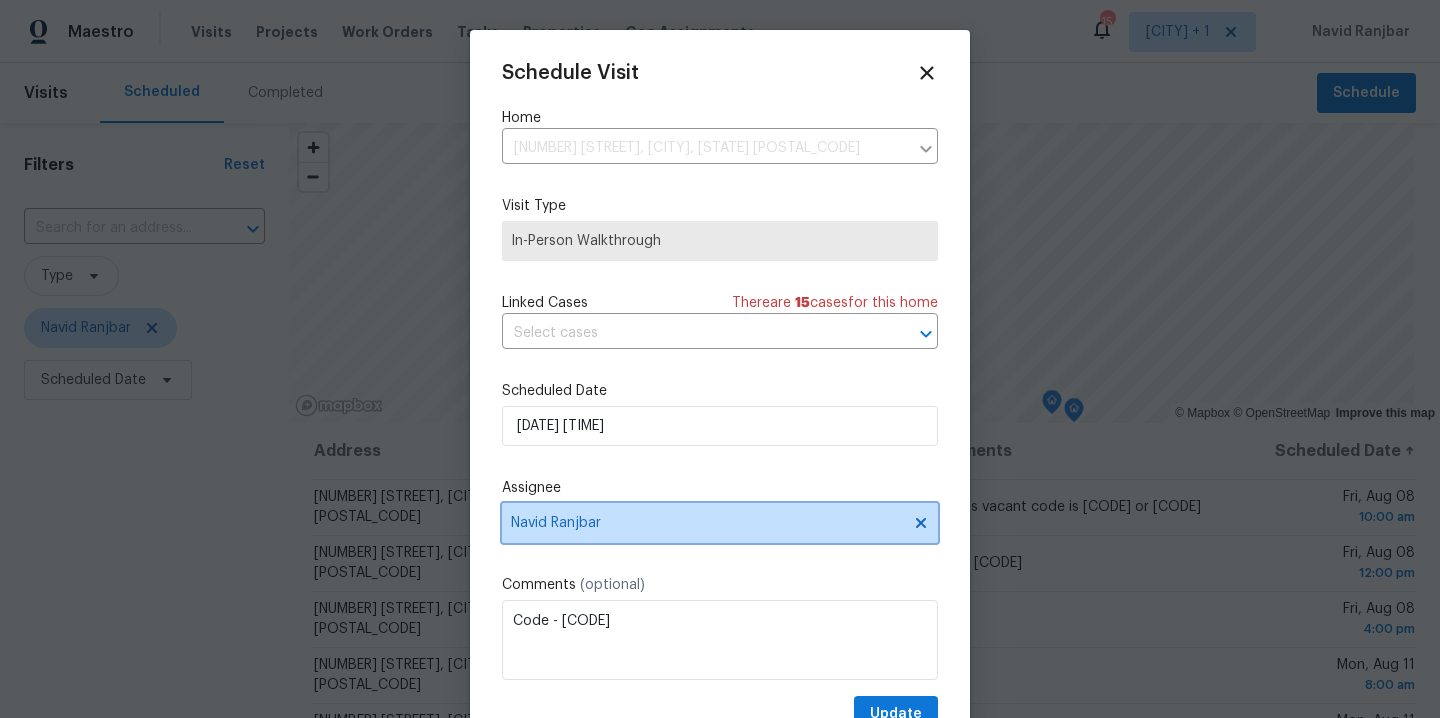 click on "Navid Ranjbar" at bounding box center [707, 523] 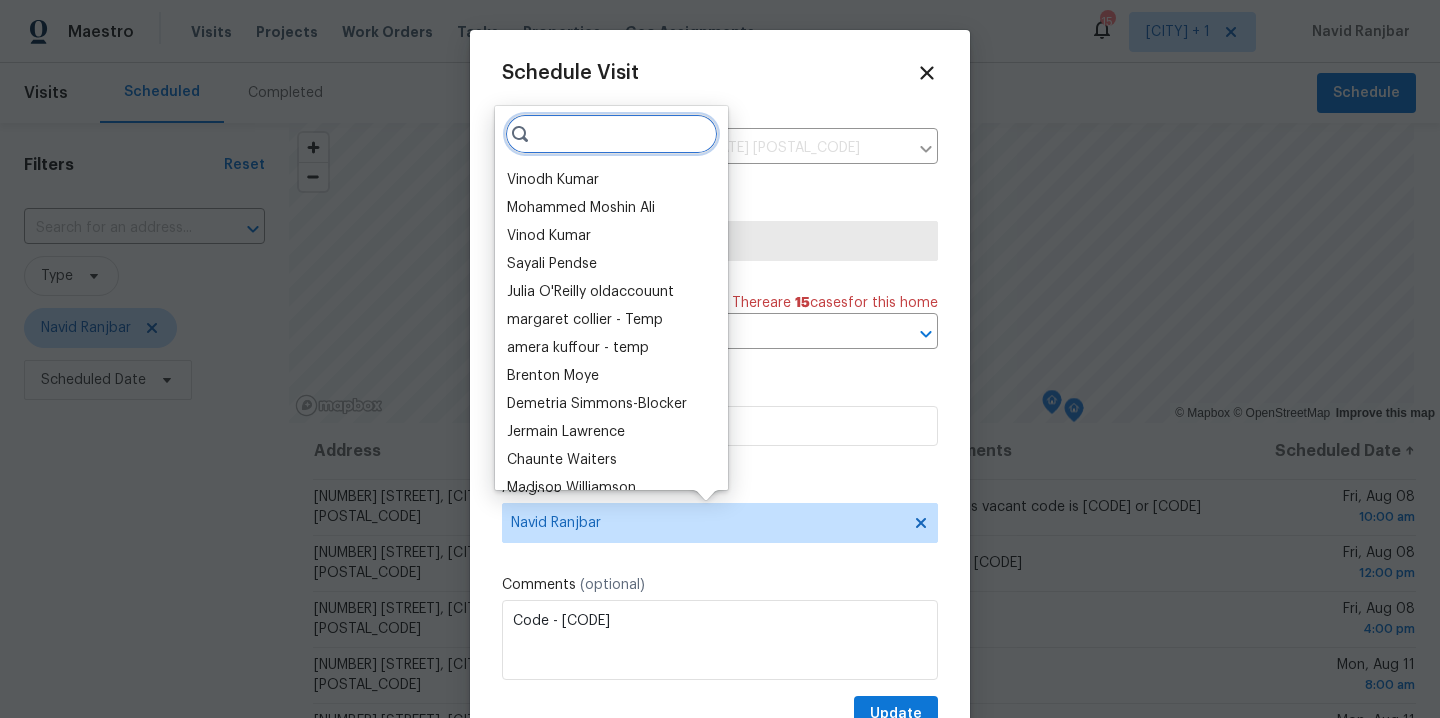 click at bounding box center [611, 134] 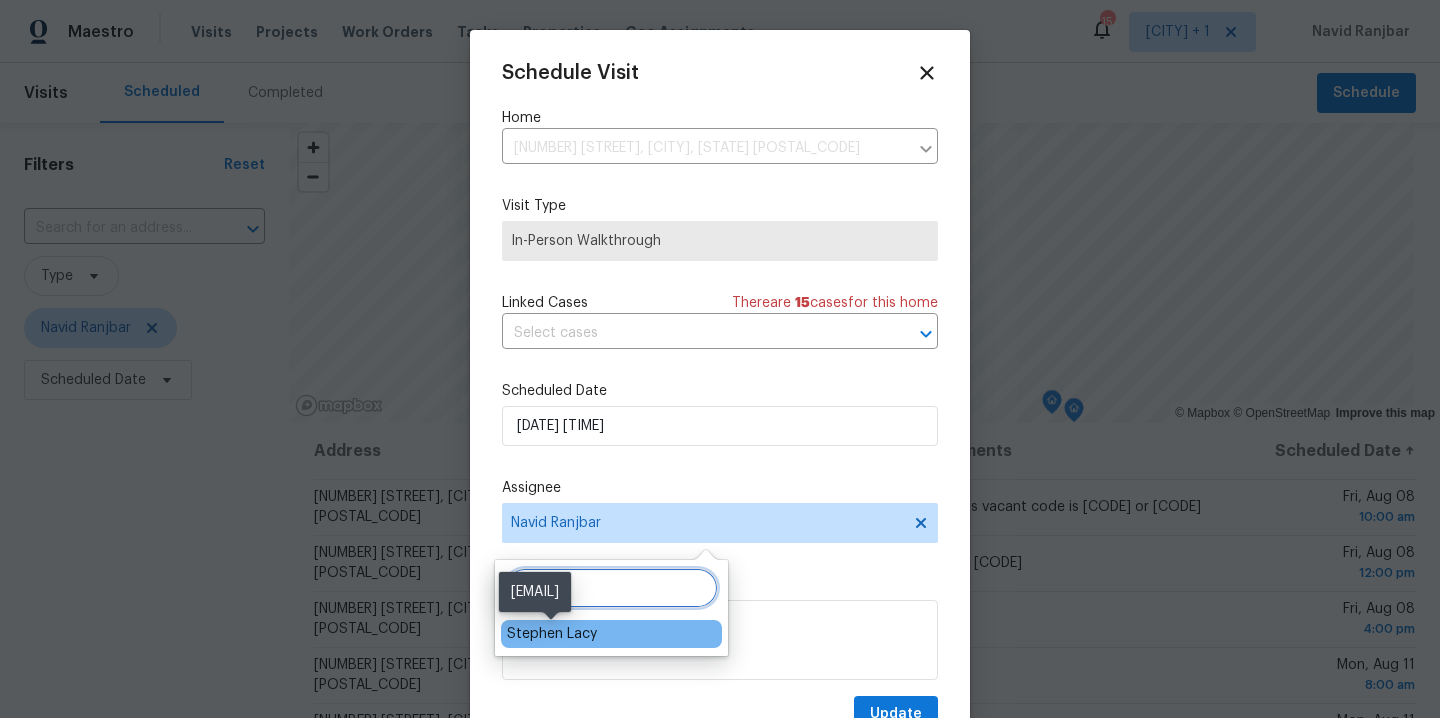 type on "step" 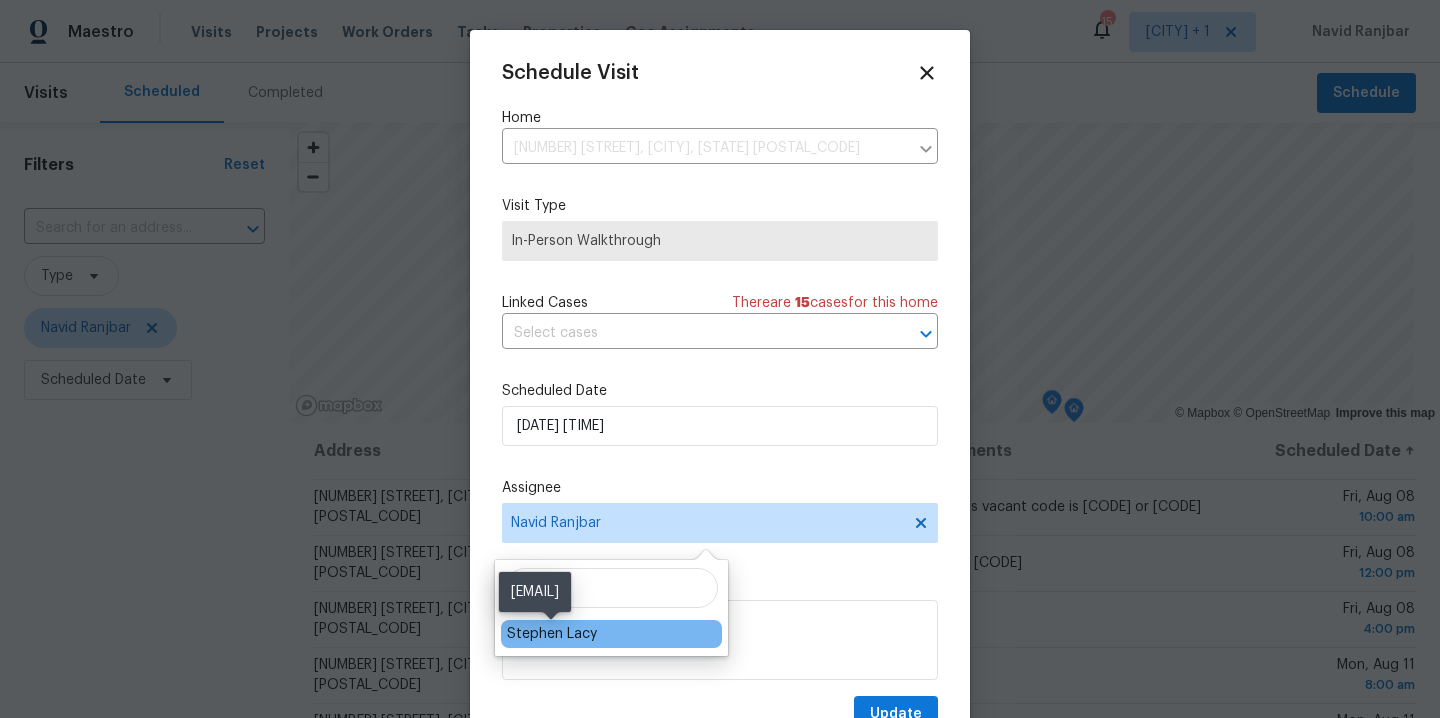 click on "Stephen Lacy" at bounding box center [552, 634] 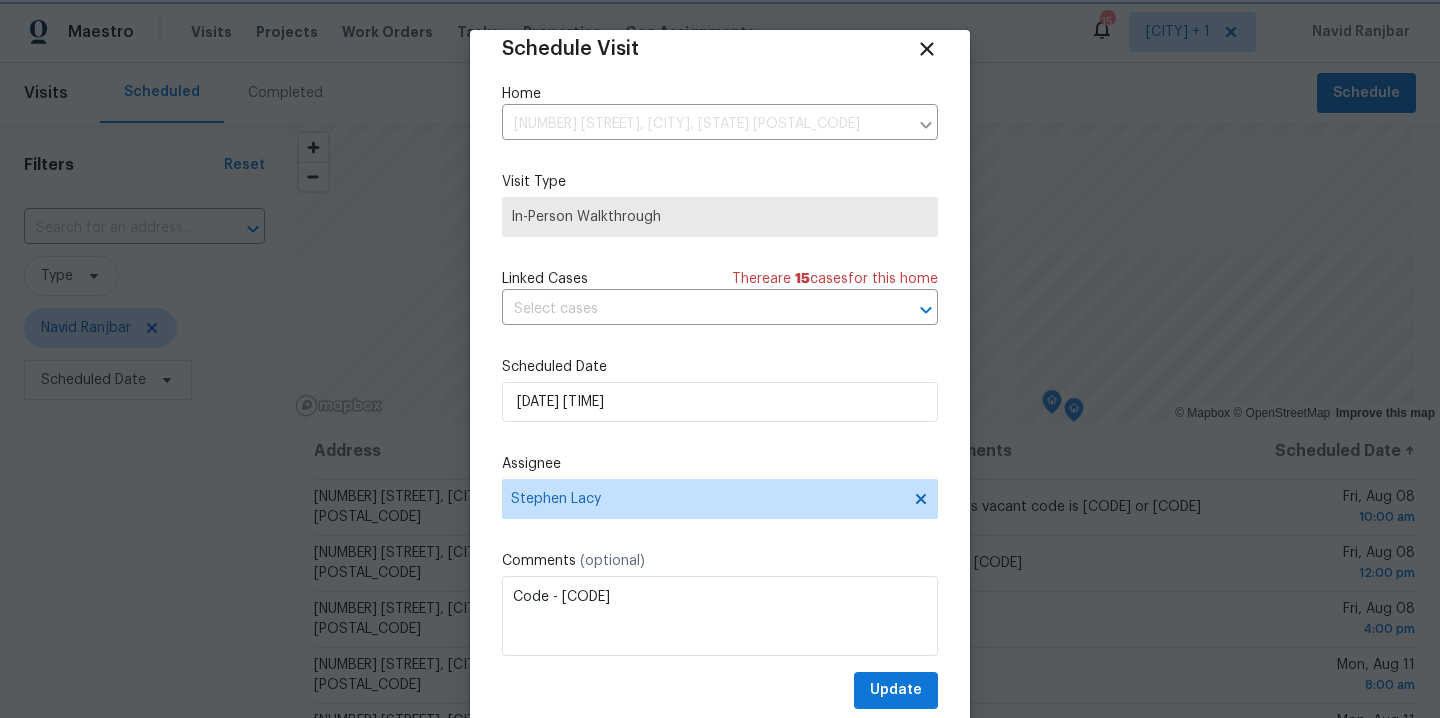 scroll, scrollTop: 36, scrollLeft: 0, axis: vertical 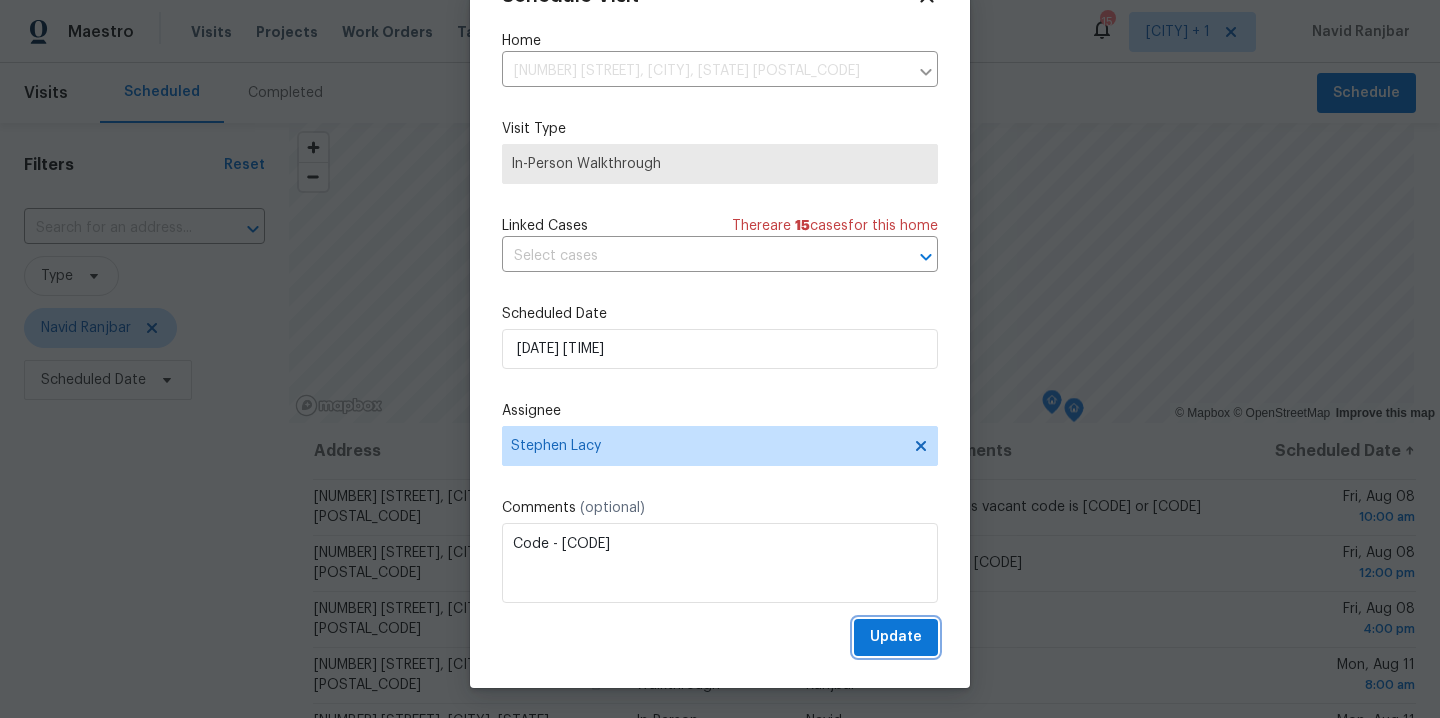 click on "Update" at bounding box center [896, 637] 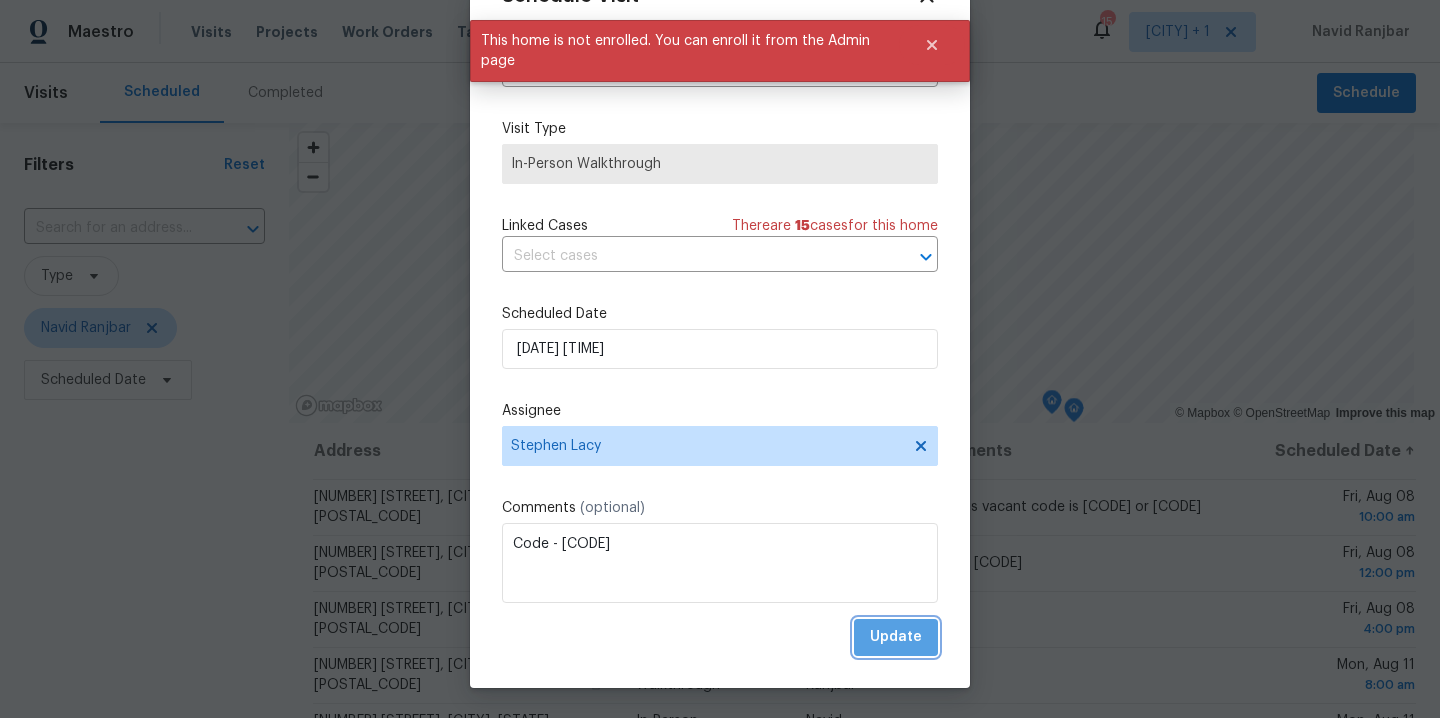 click on "Update" at bounding box center (896, 637) 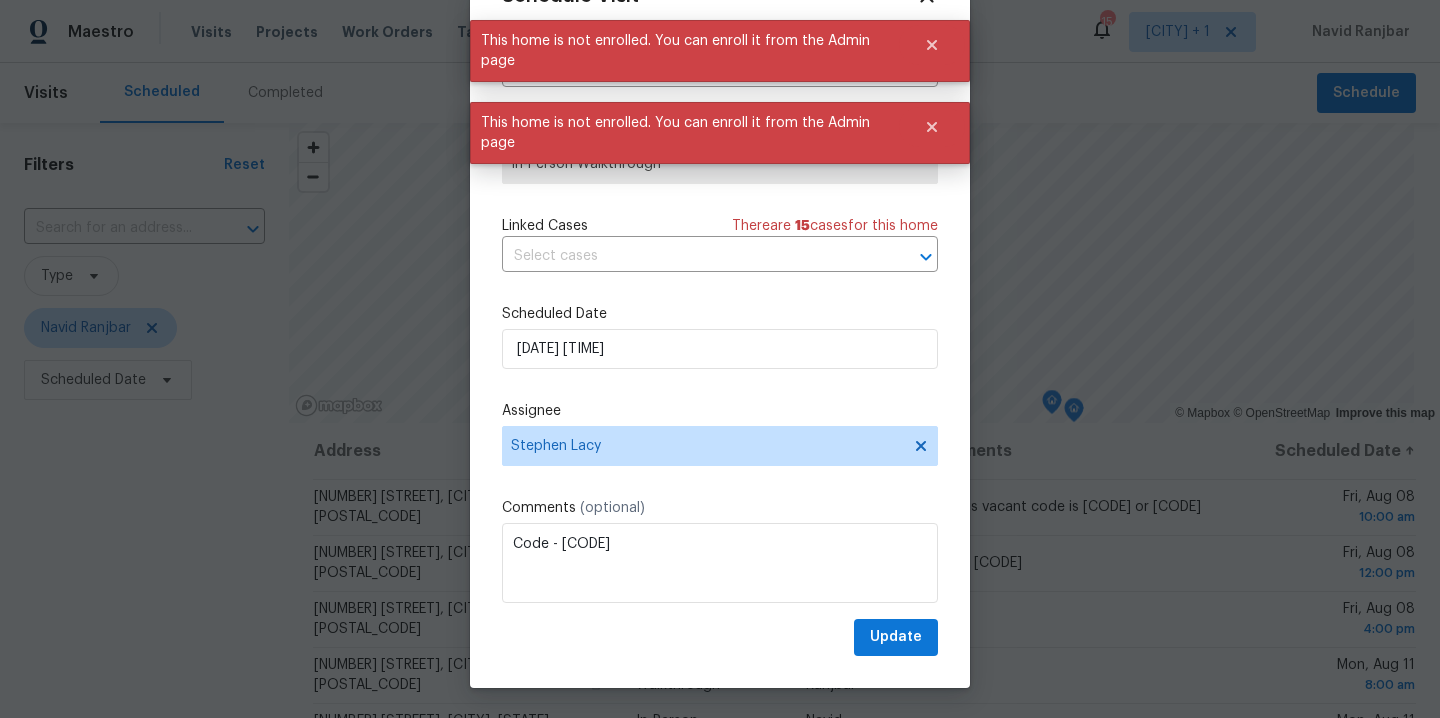 click at bounding box center (720, 359) 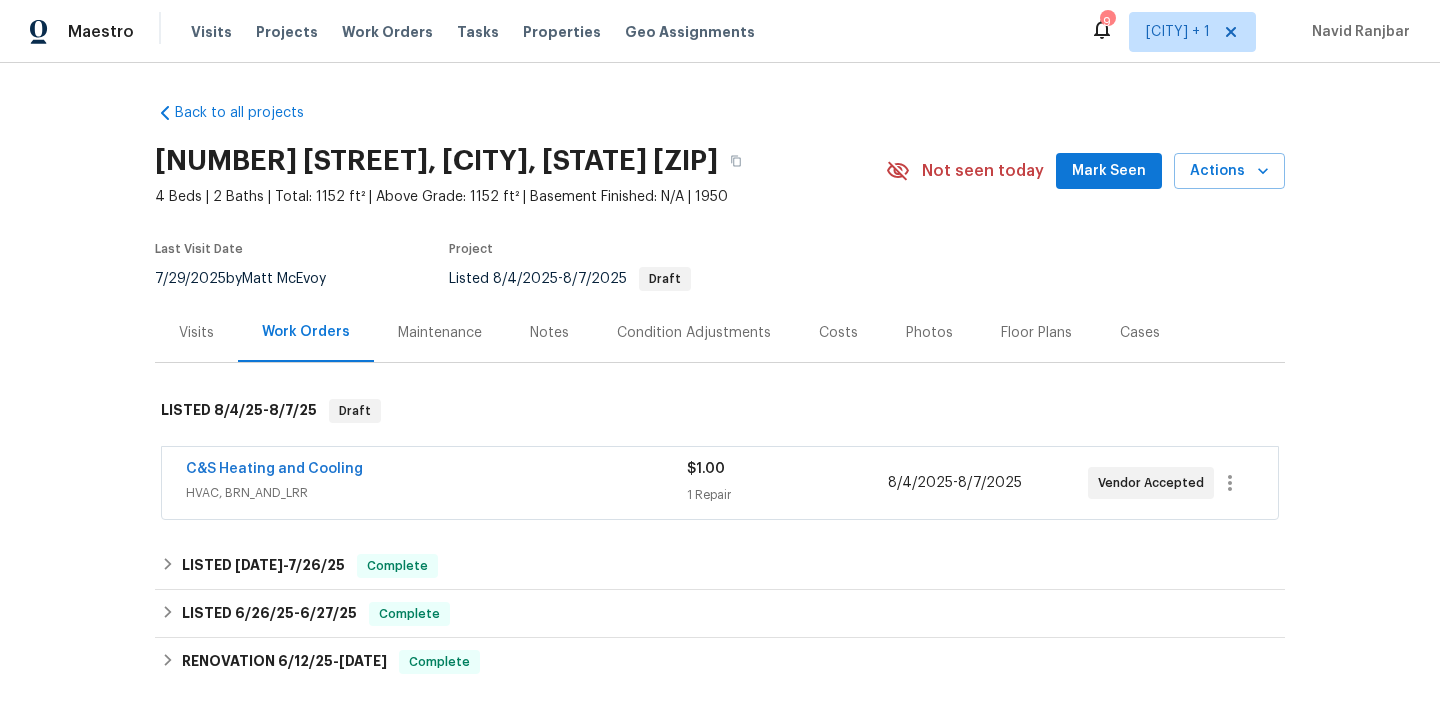 scroll, scrollTop: 0, scrollLeft: 0, axis: both 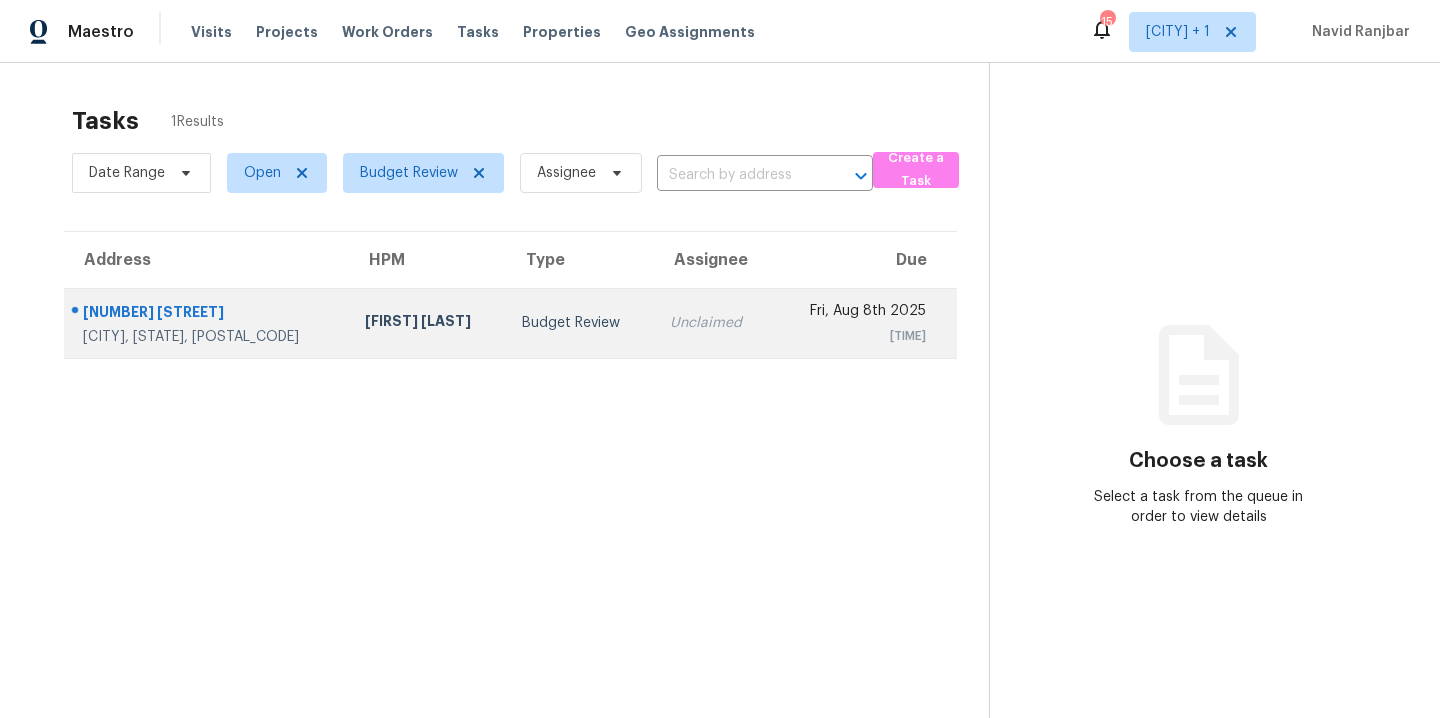 click on "Budget Review" at bounding box center [580, 323] 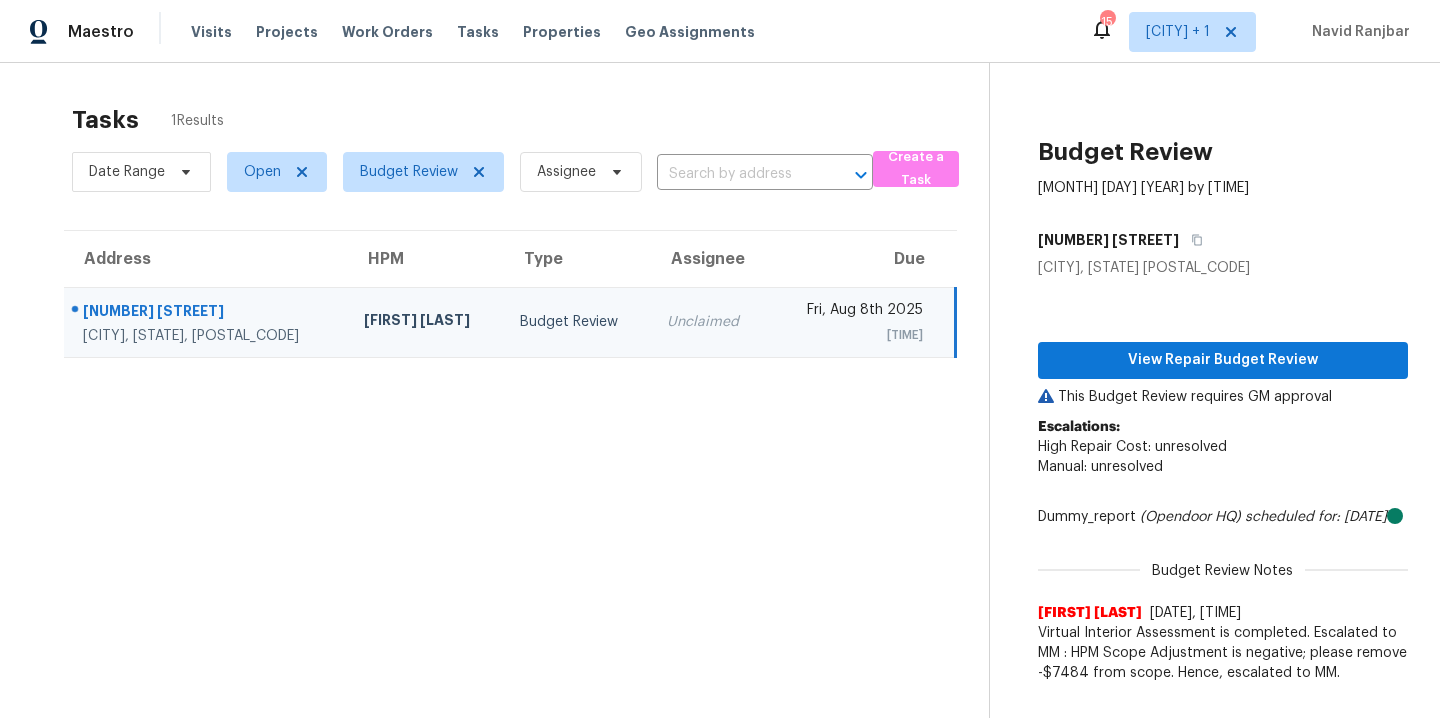 scroll, scrollTop: 0, scrollLeft: 0, axis: both 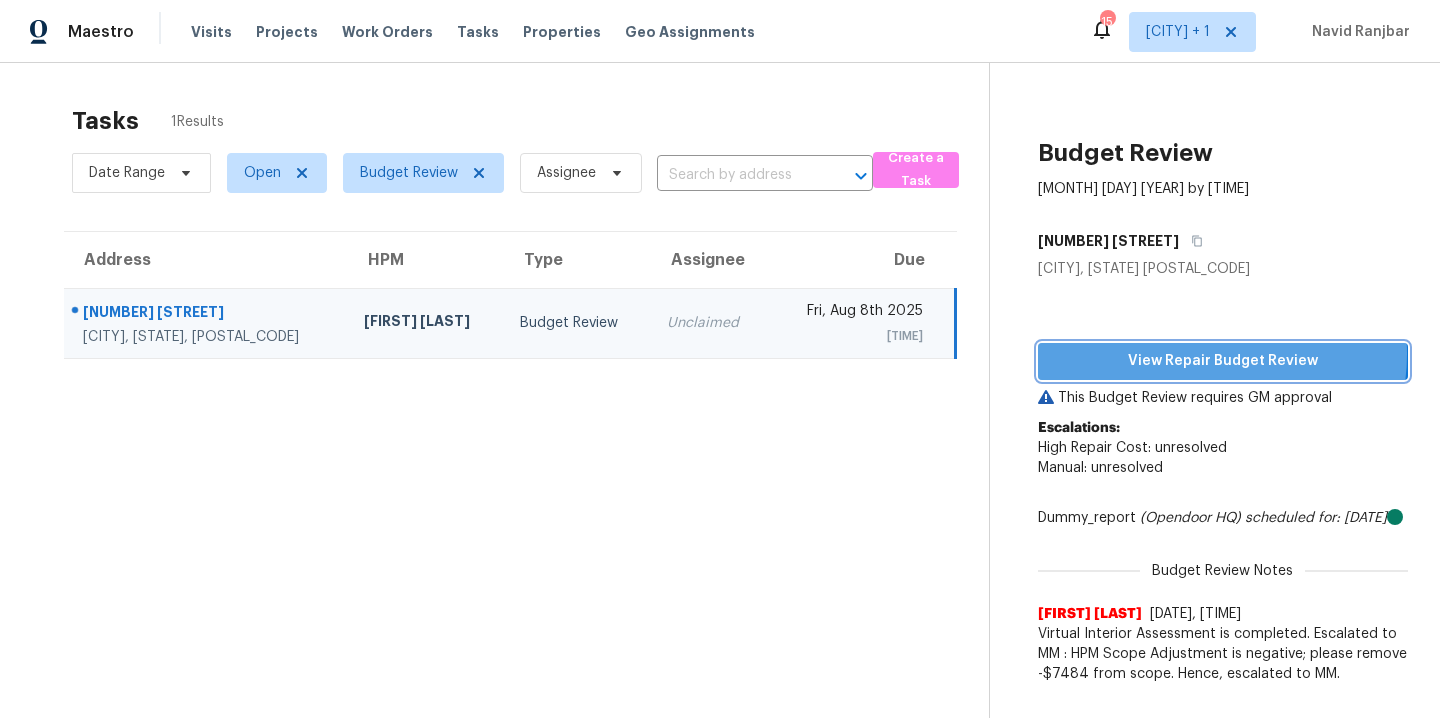 click on "View Repair Budget Review" at bounding box center (1223, 361) 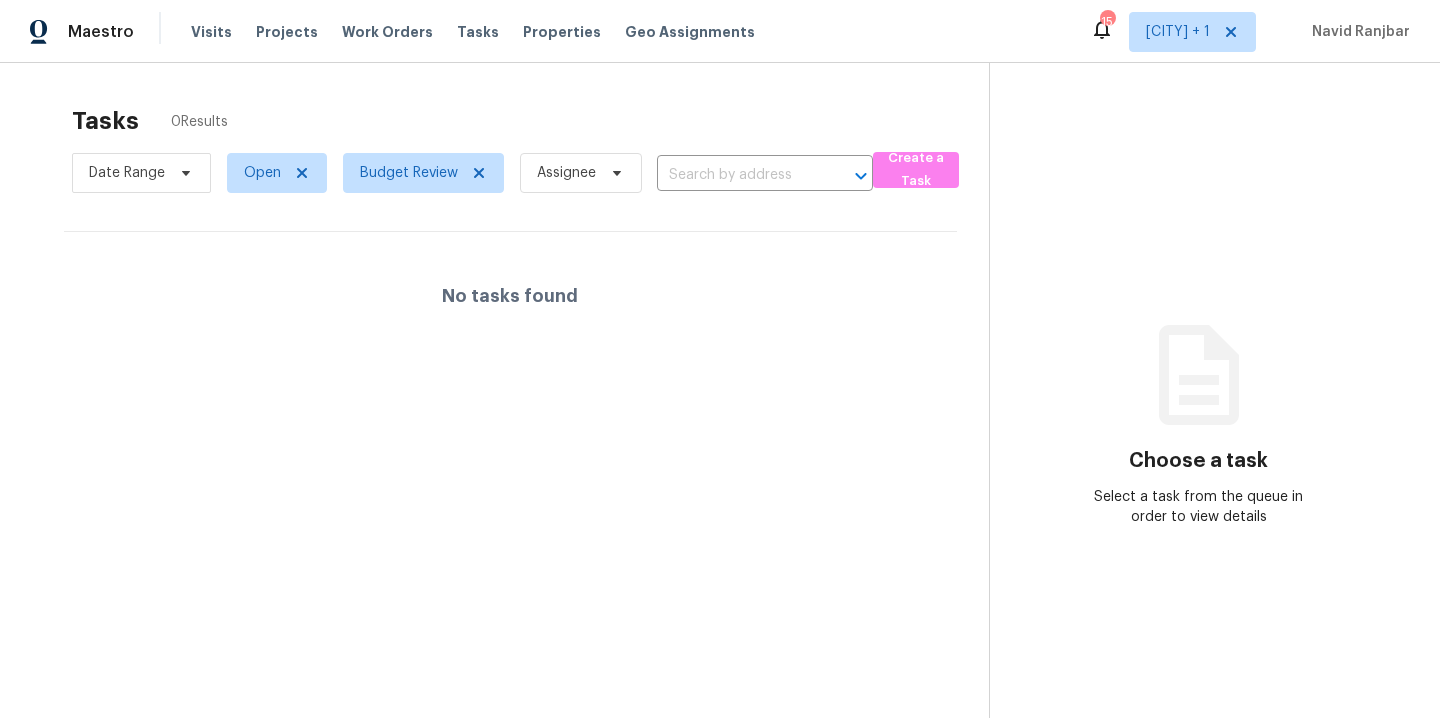 scroll, scrollTop: 0, scrollLeft: 0, axis: both 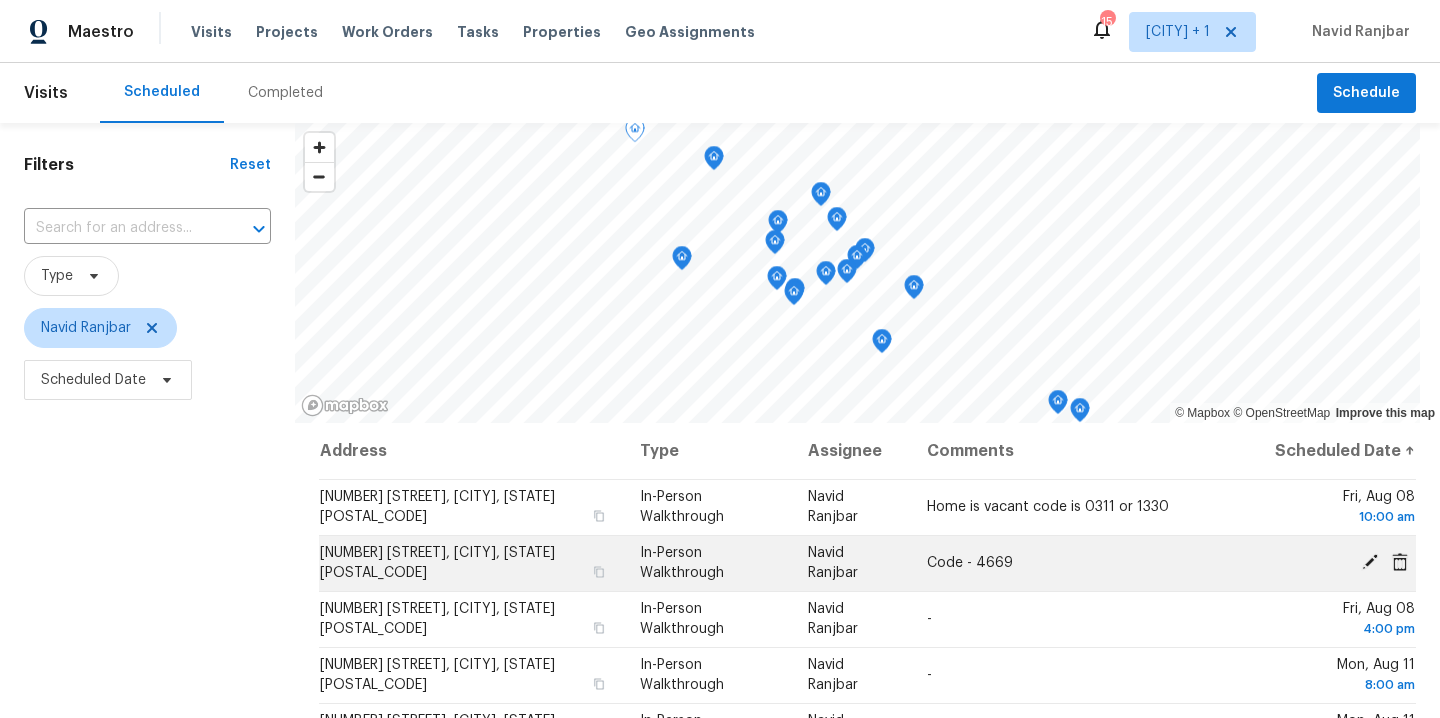 click 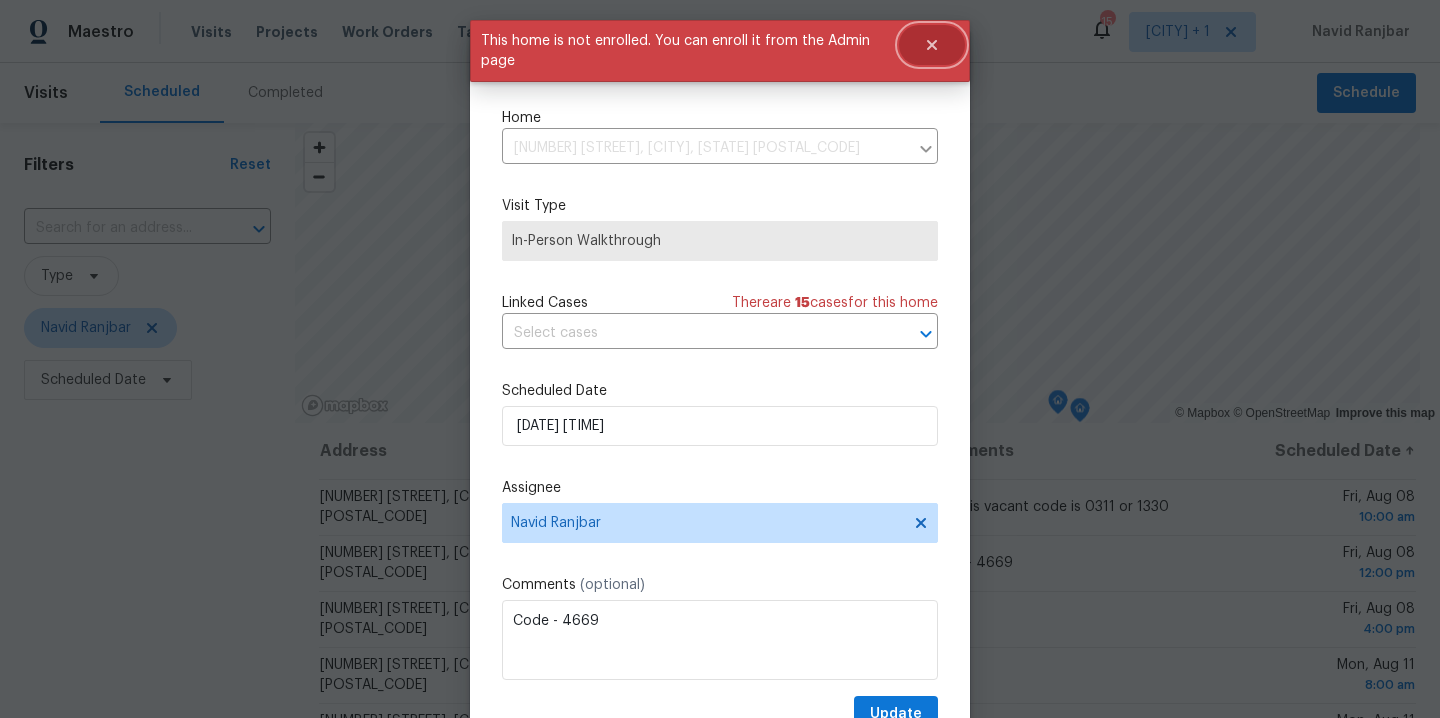 click 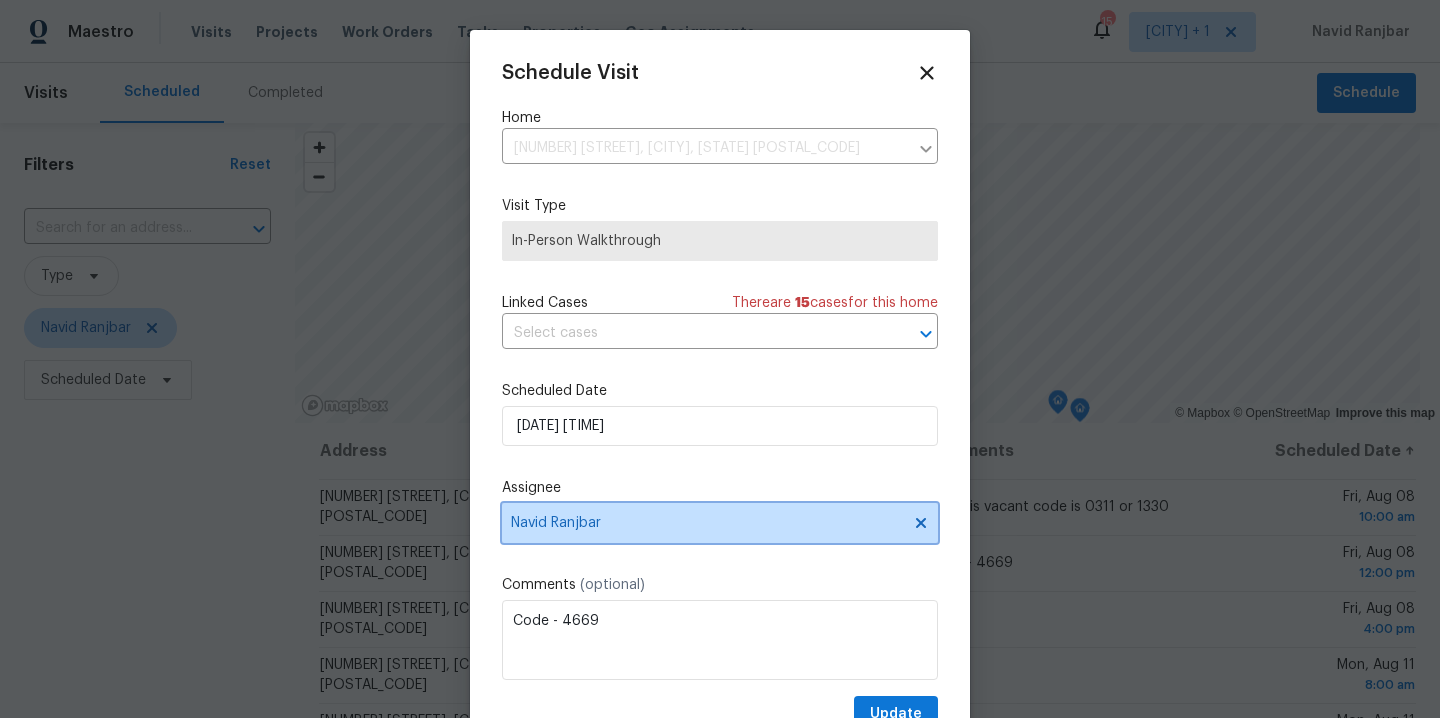 click 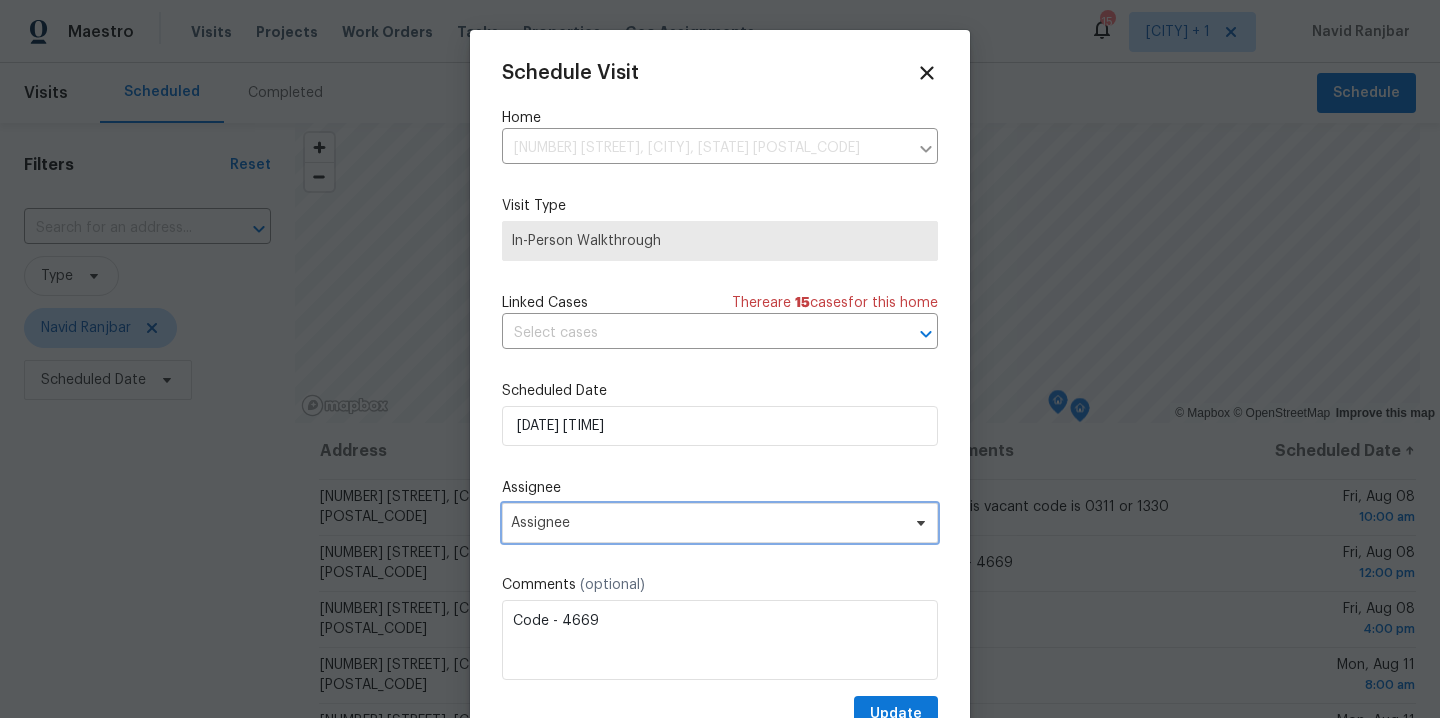 click on "Assignee" at bounding box center (707, 523) 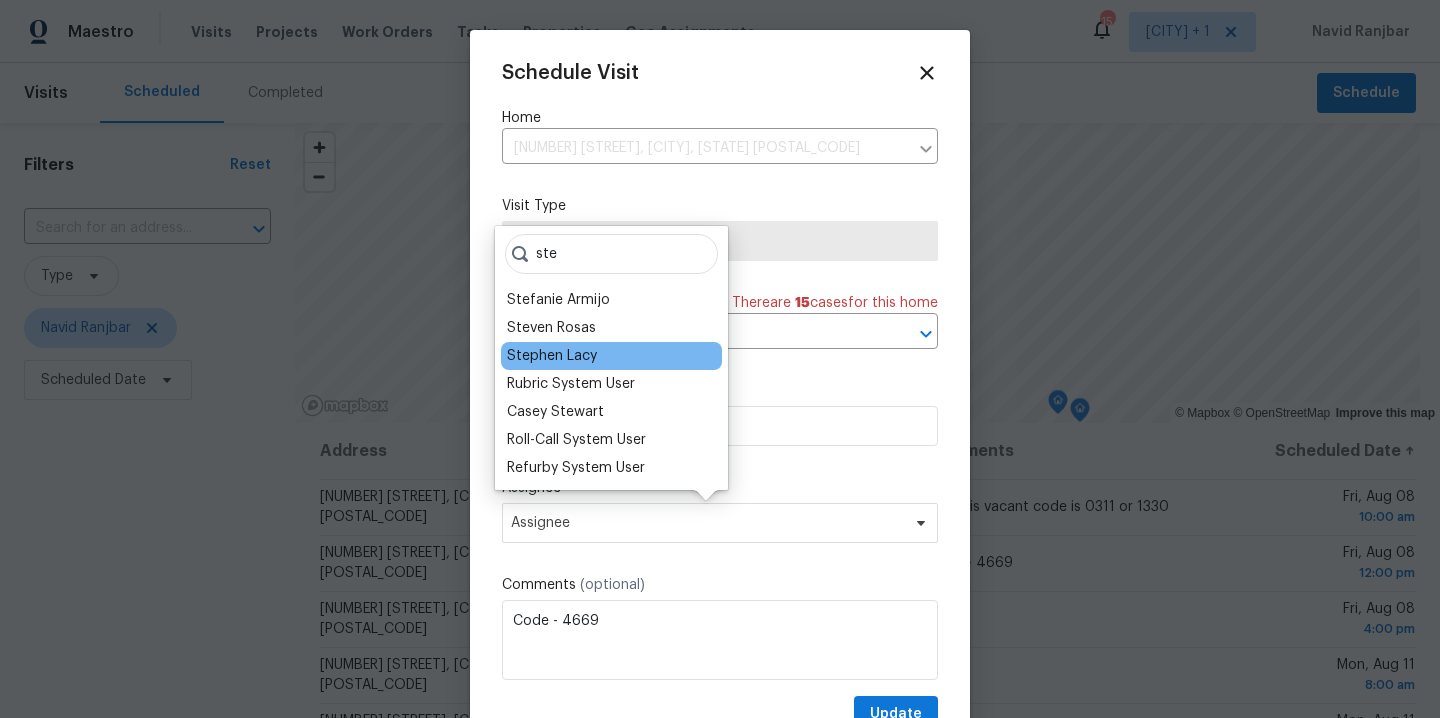 type on "ste" 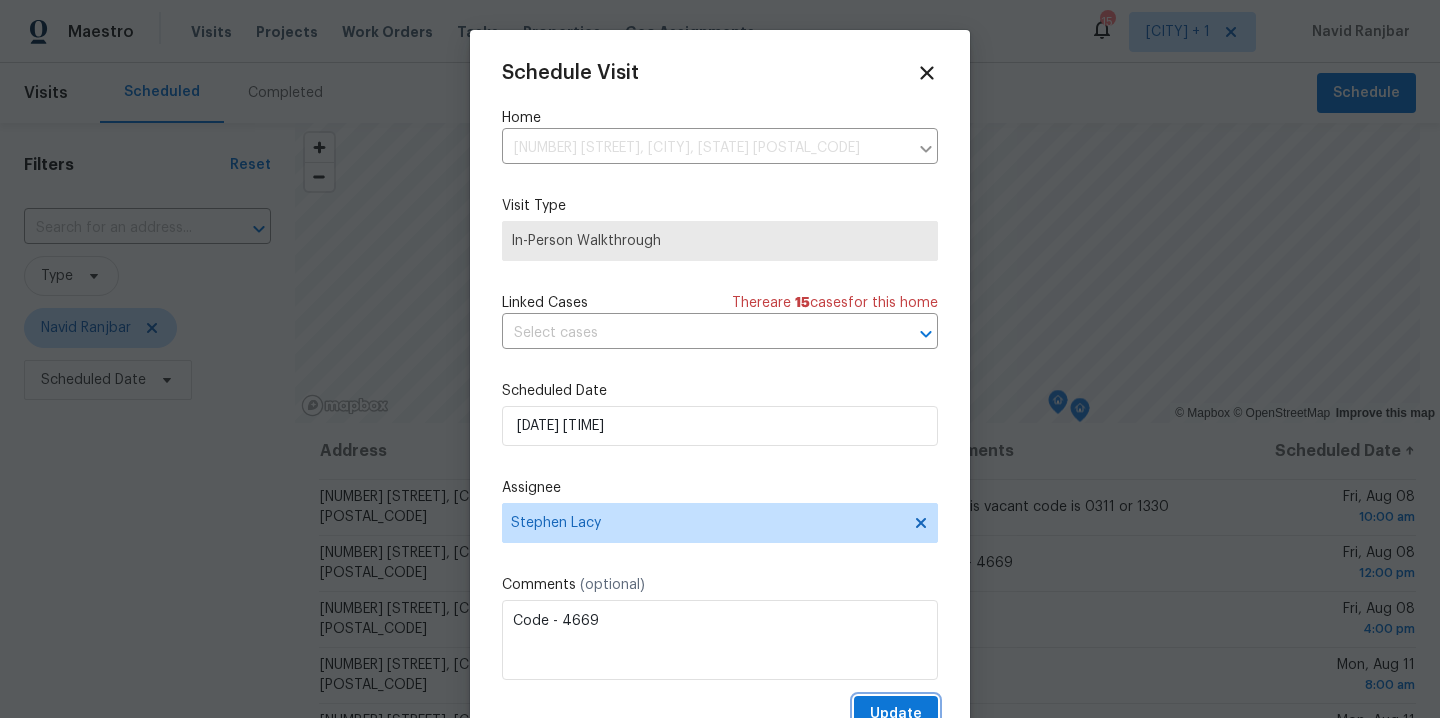 click on "Update" at bounding box center (896, 714) 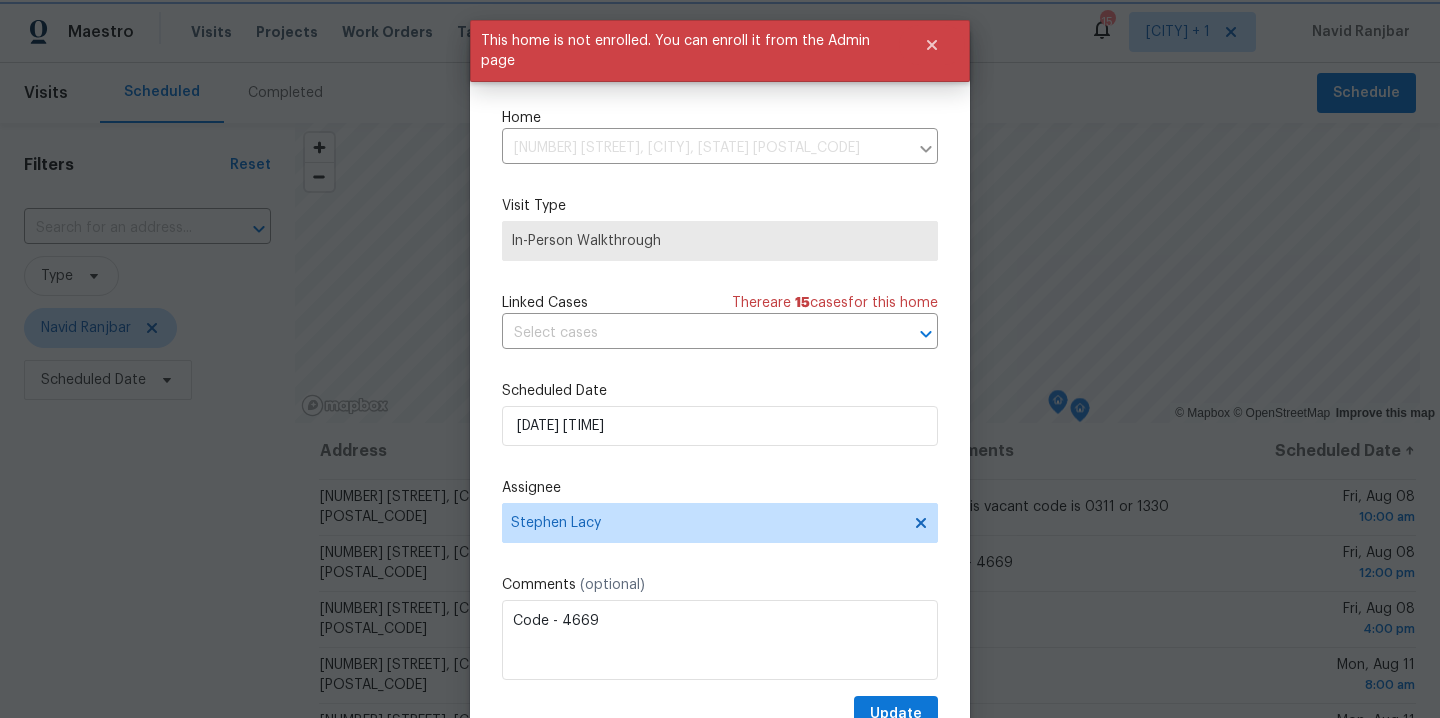 click at bounding box center [720, 359] 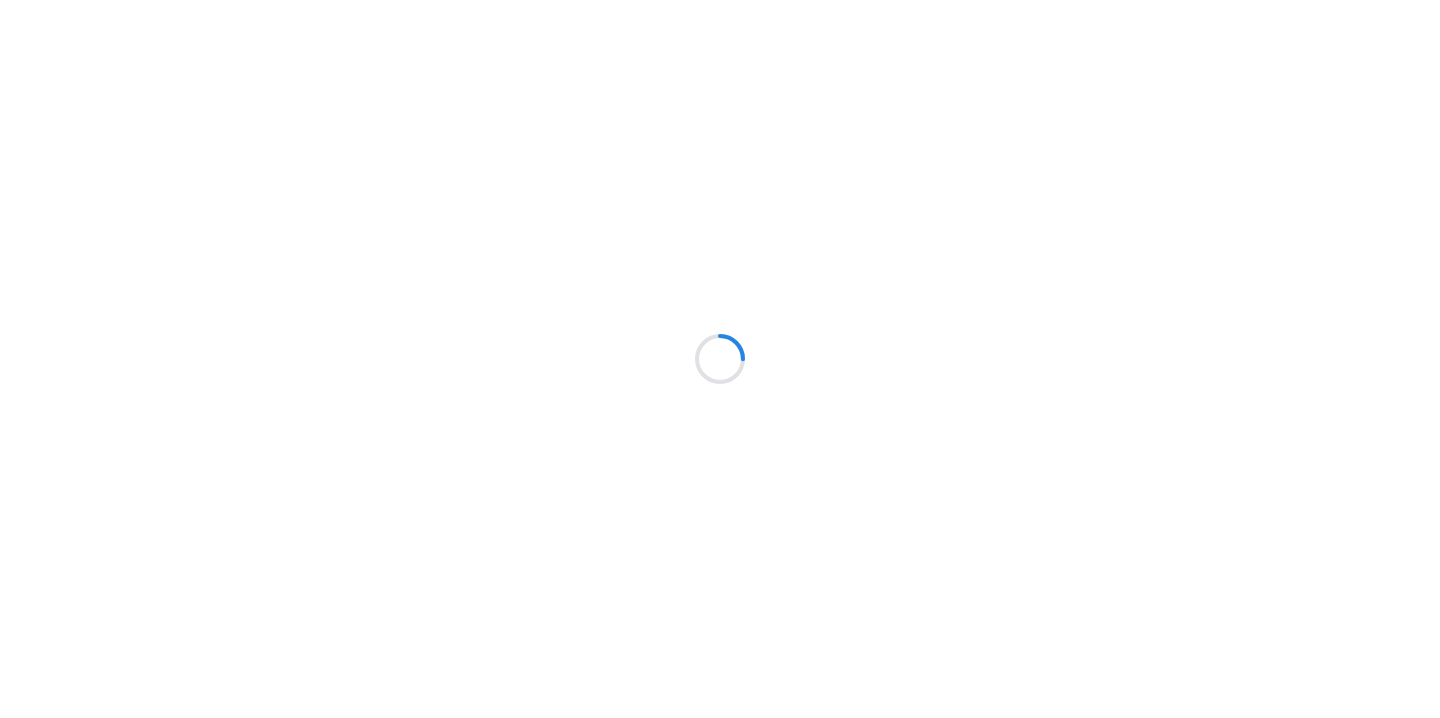 scroll, scrollTop: 0, scrollLeft: 0, axis: both 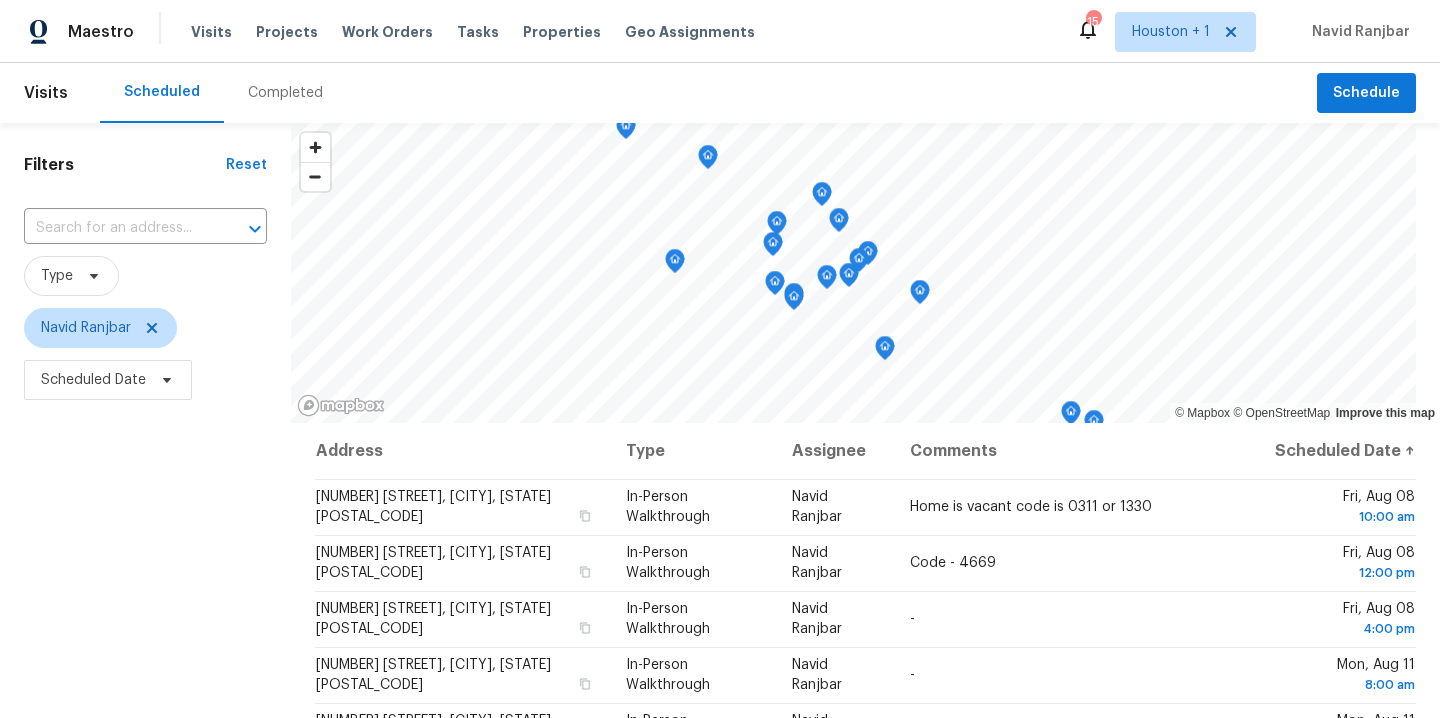 click 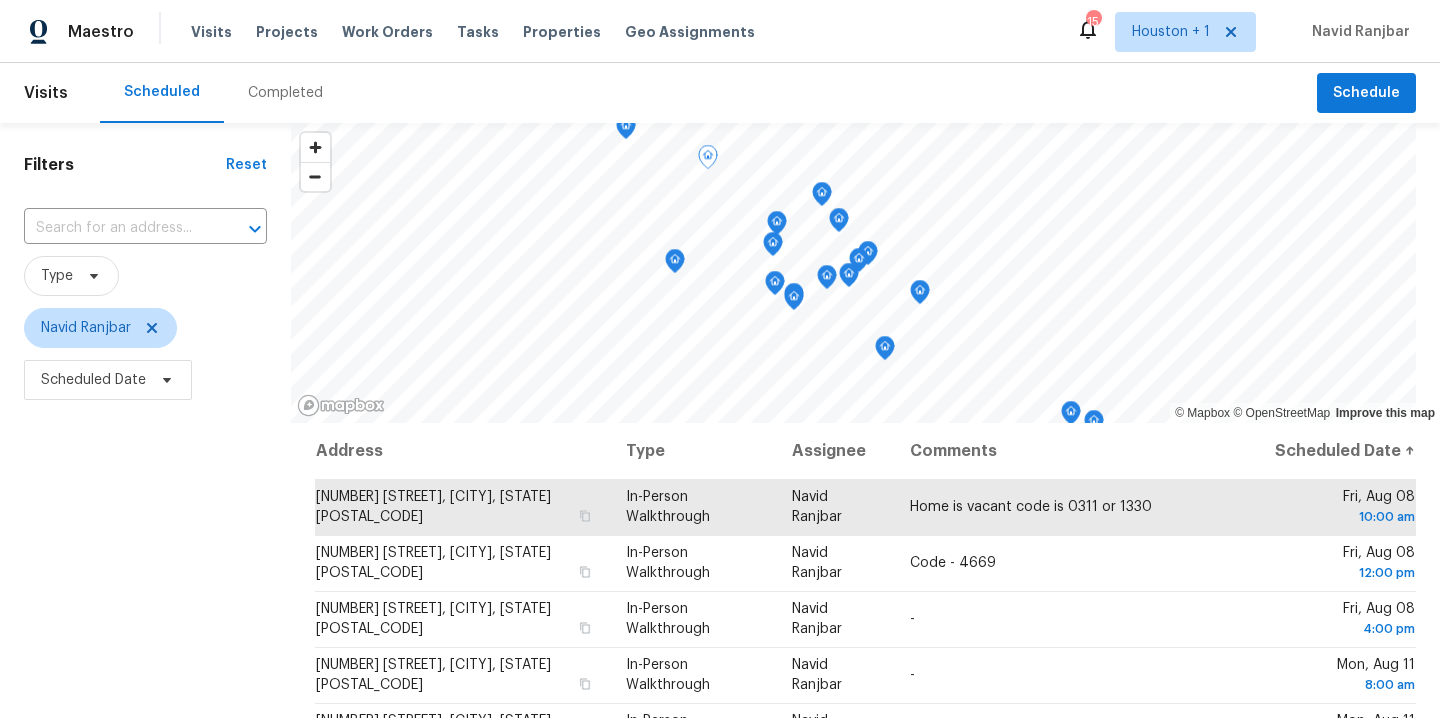 click 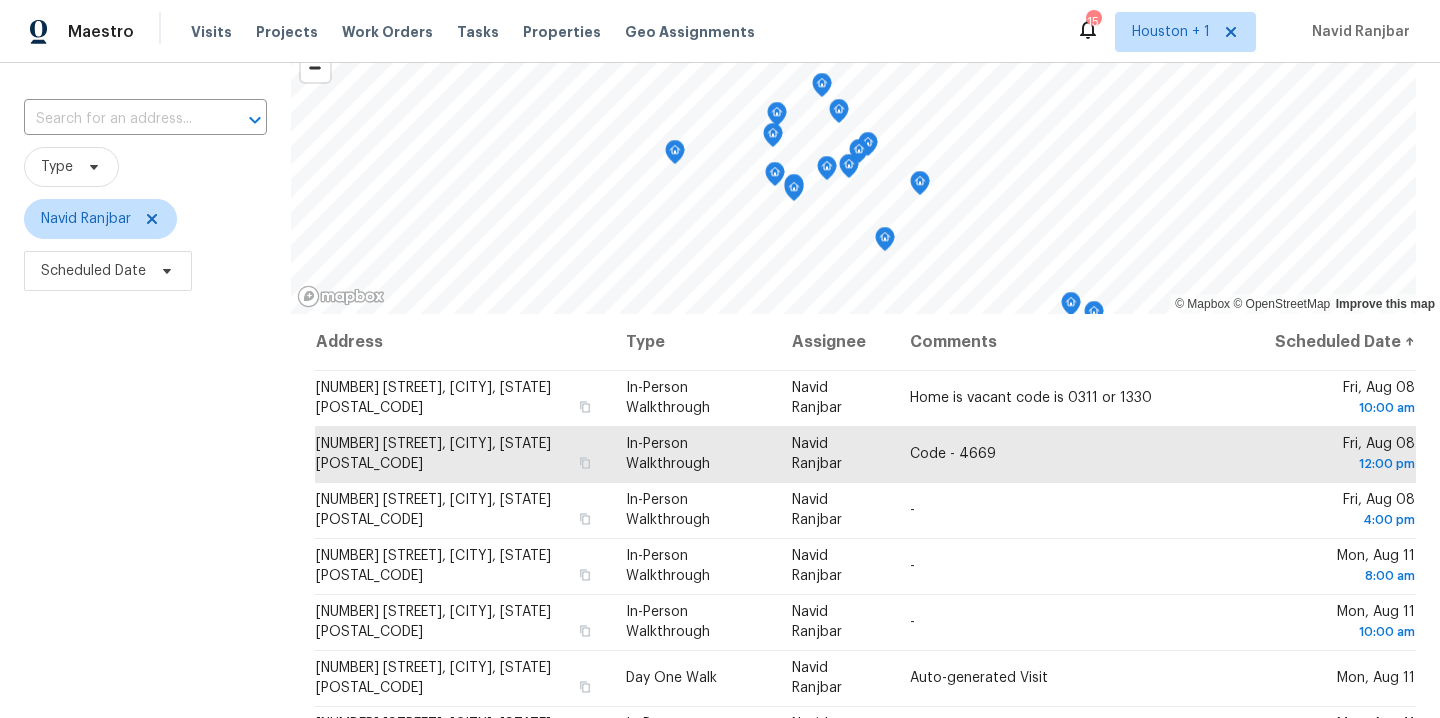 scroll, scrollTop: 175, scrollLeft: 0, axis: vertical 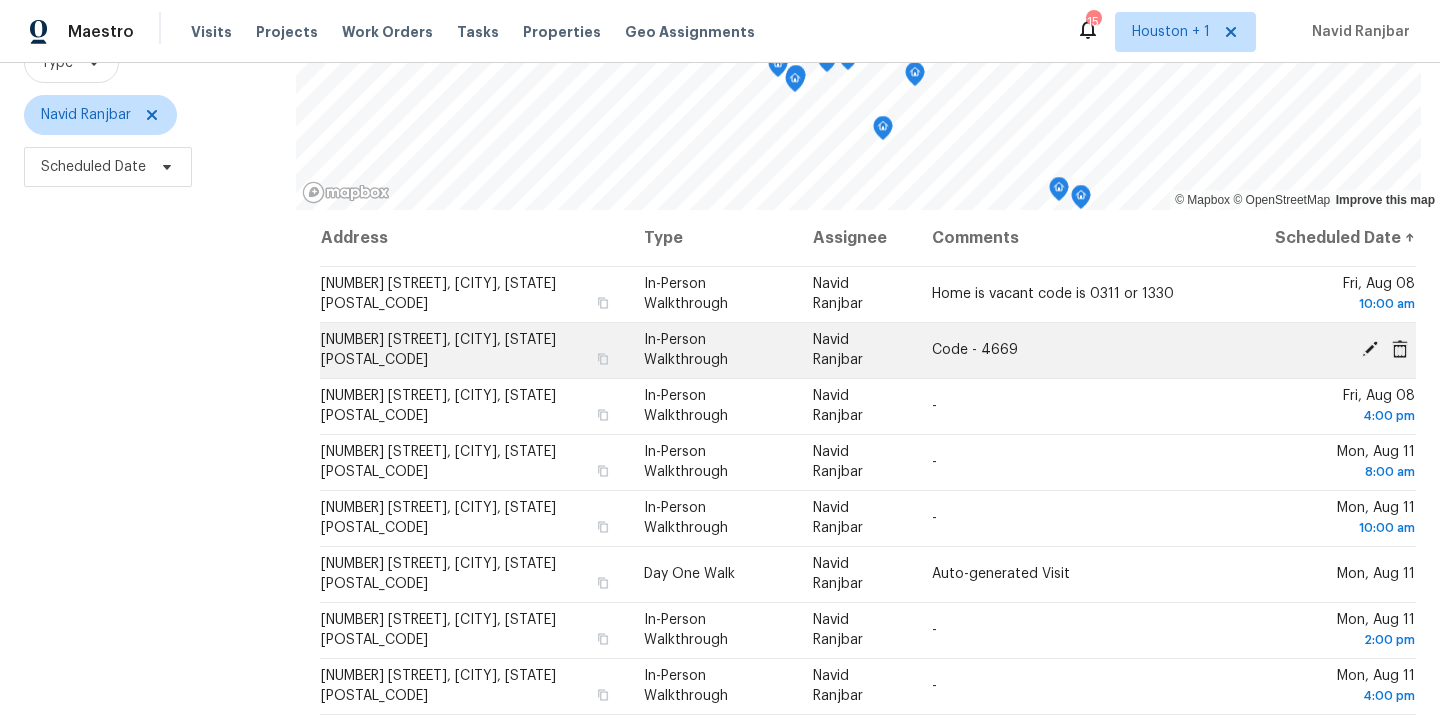 click 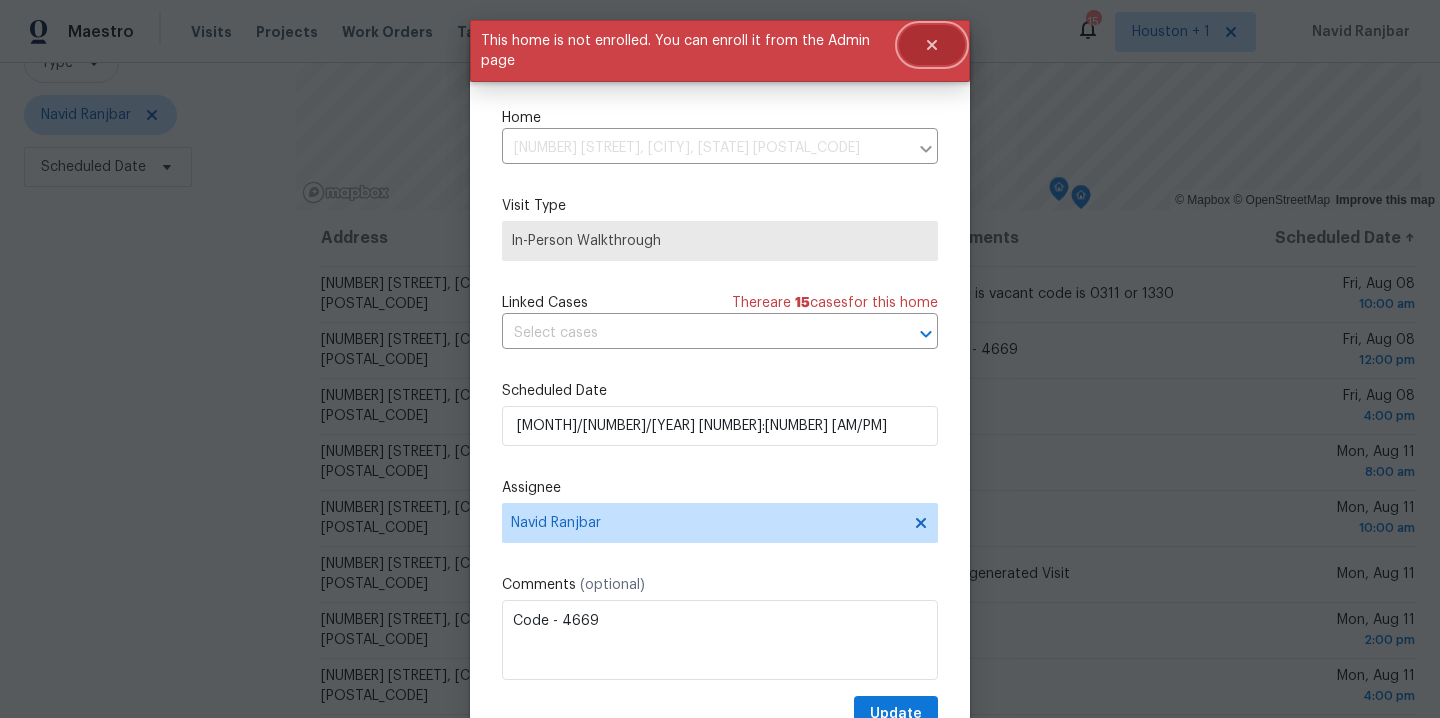 click 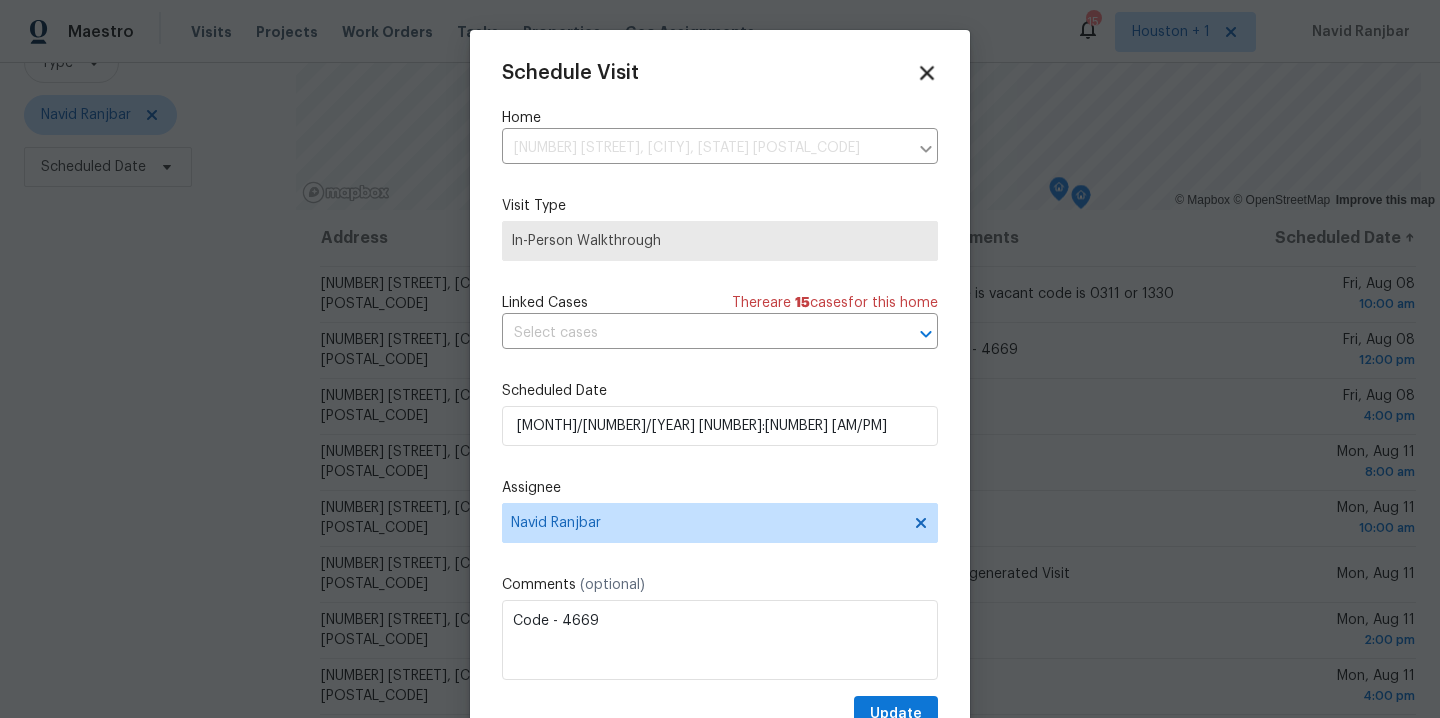 click 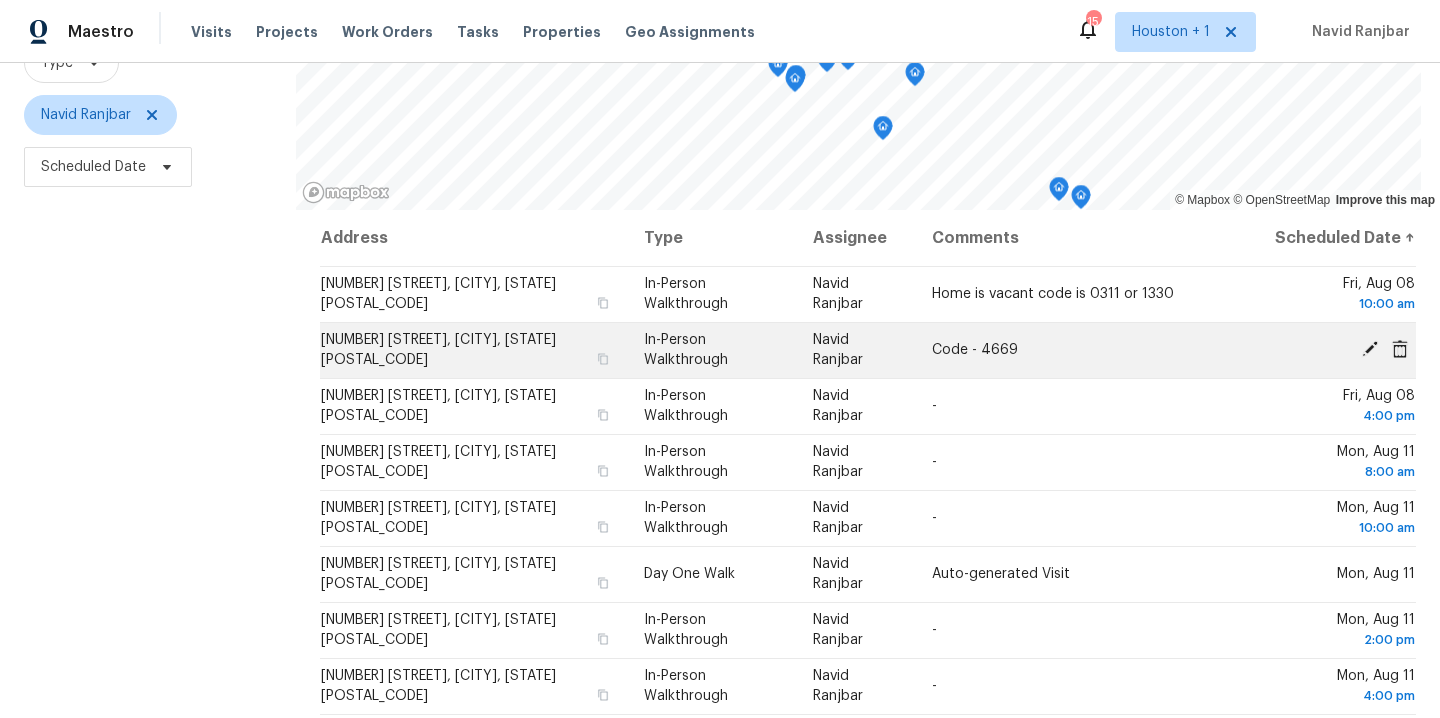click 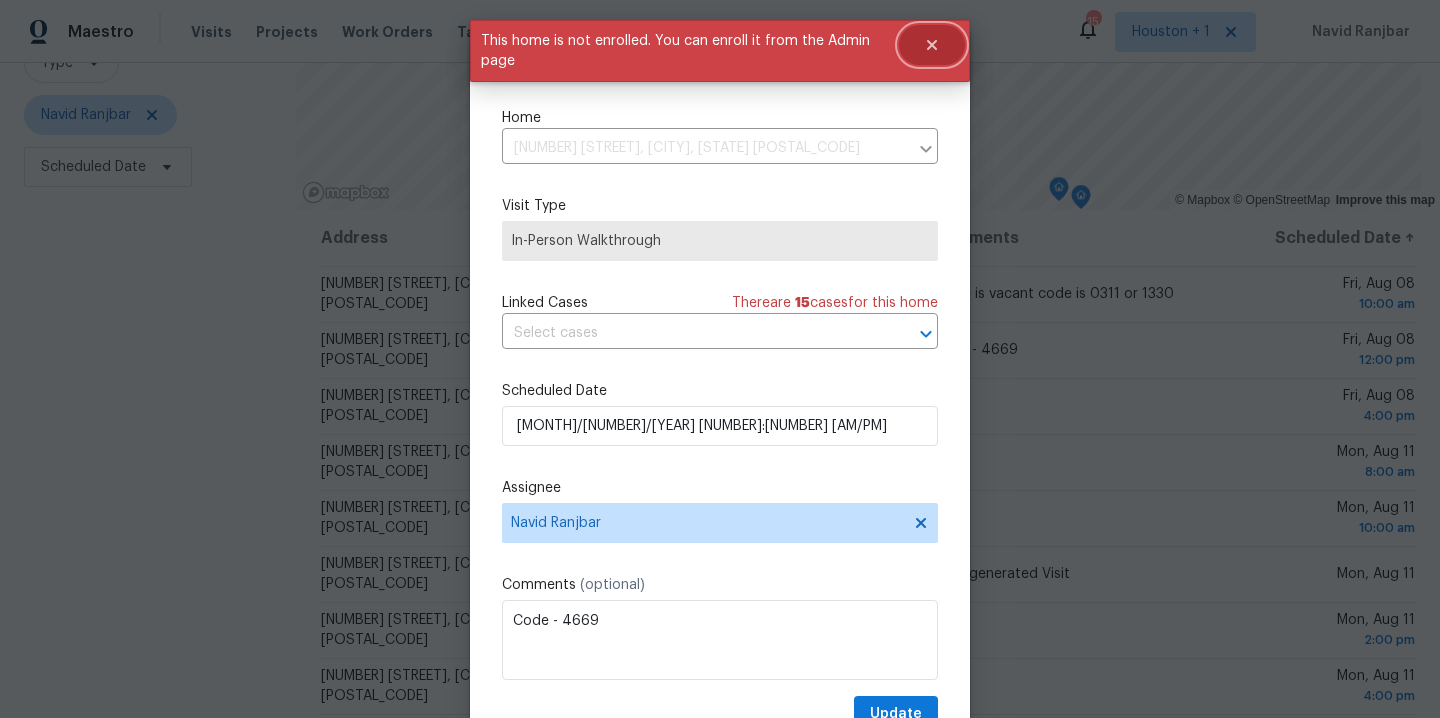 click 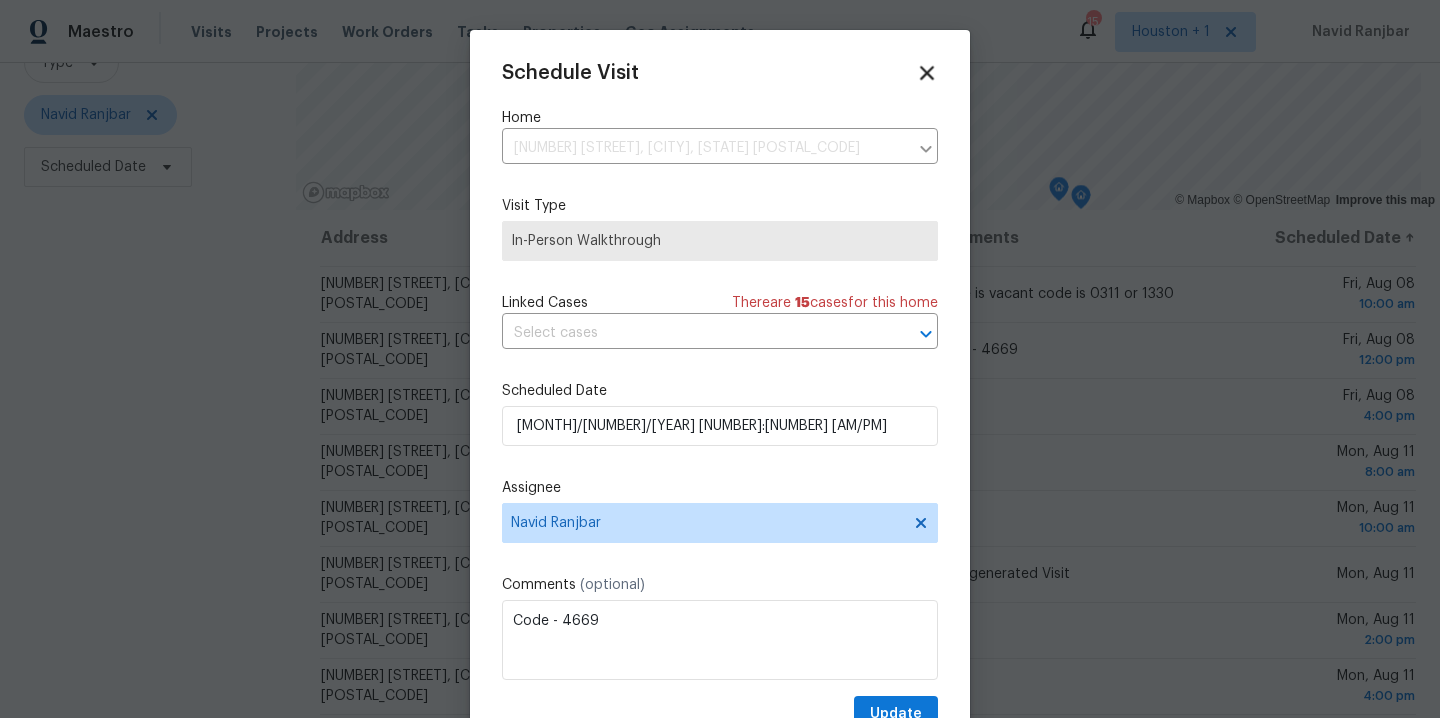 click 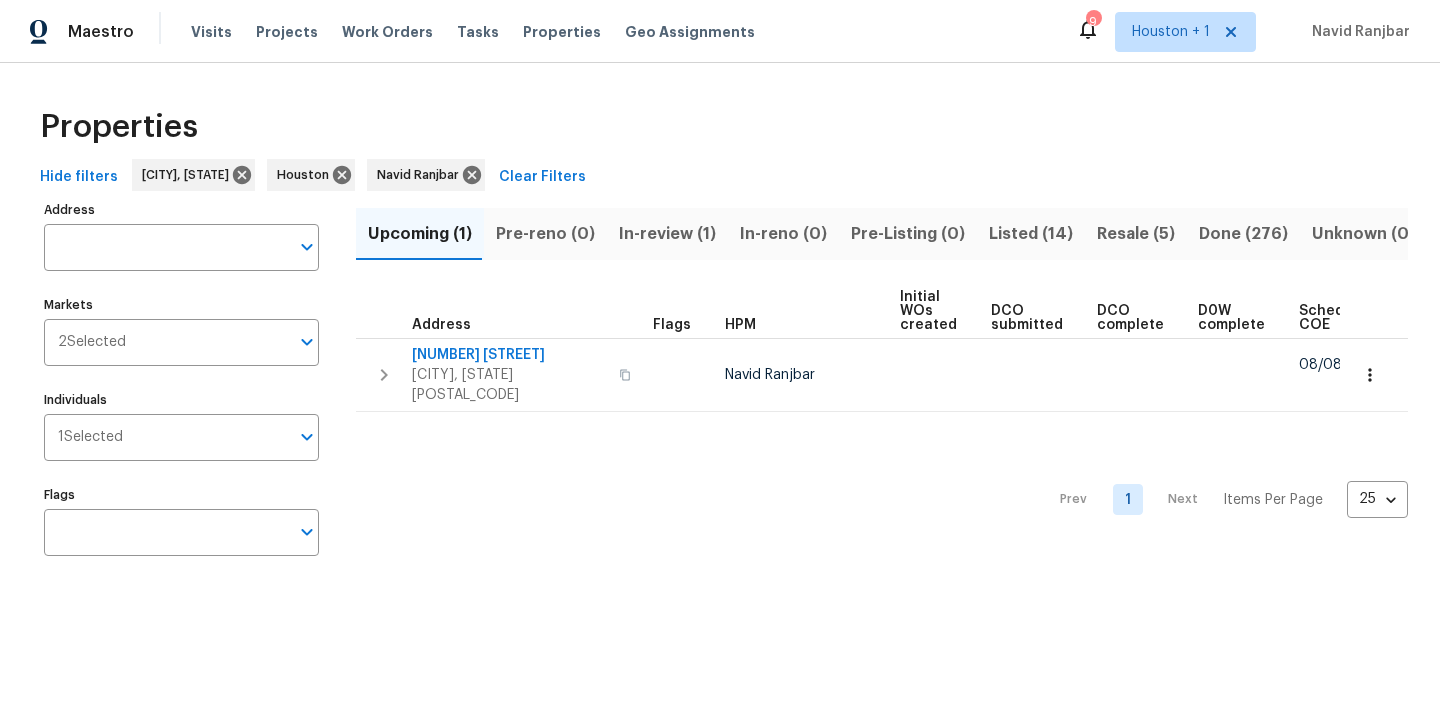 scroll, scrollTop: 0, scrollLeft: 0, axis: both 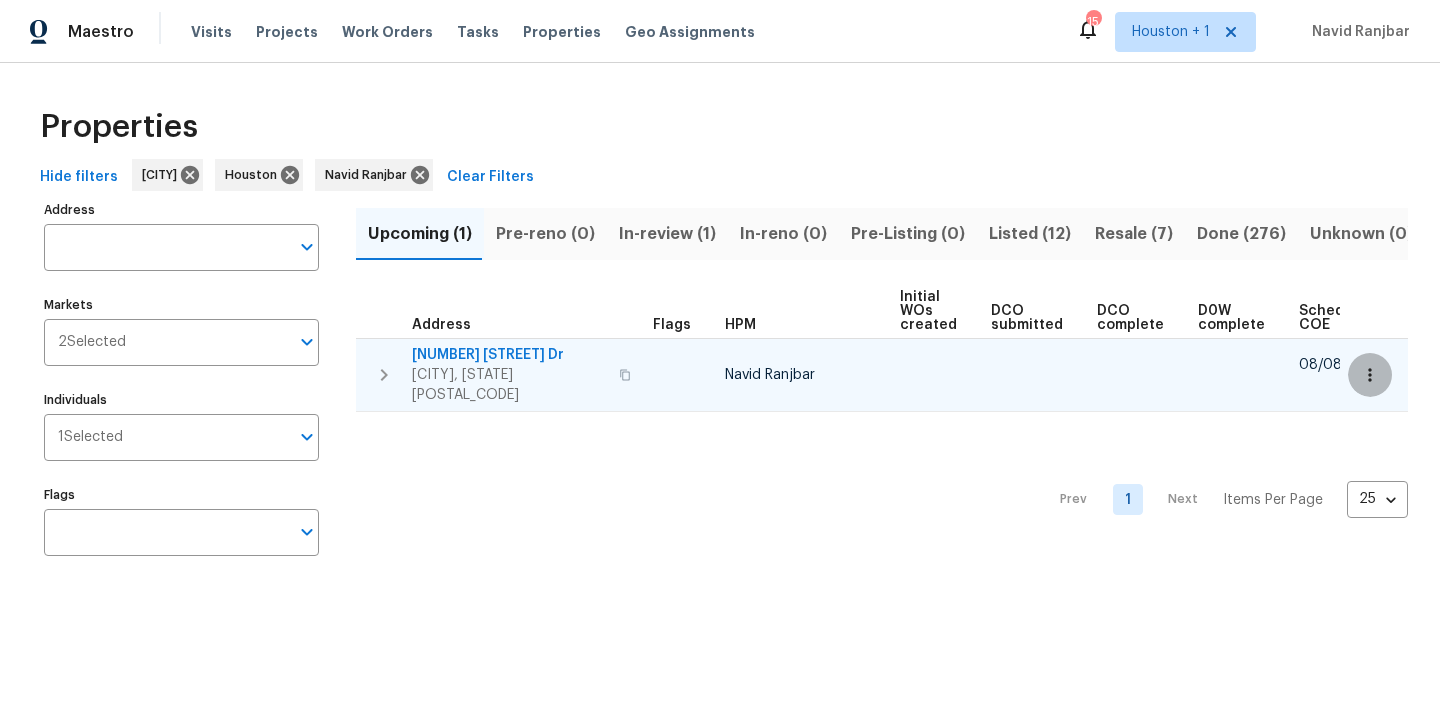 click 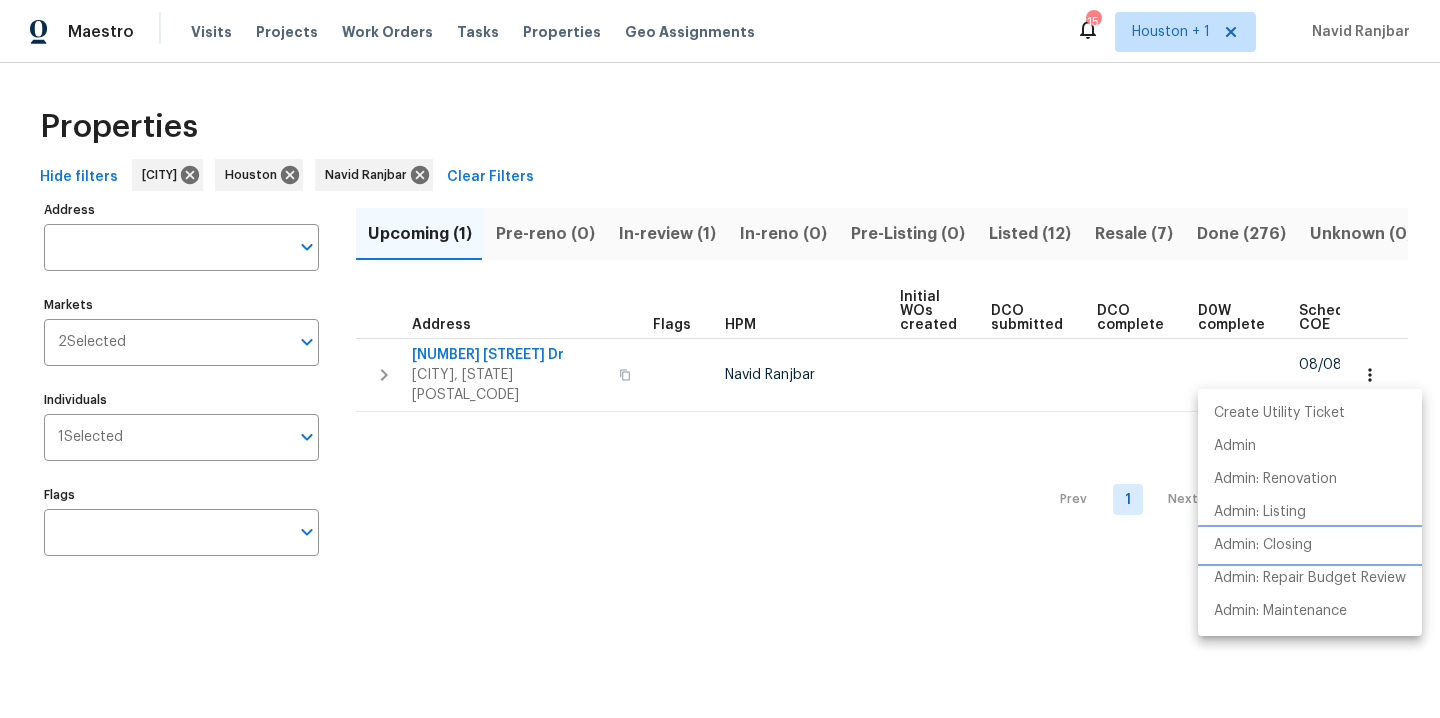 click on "Admin: Closing" at bounding box center [1263, 545] 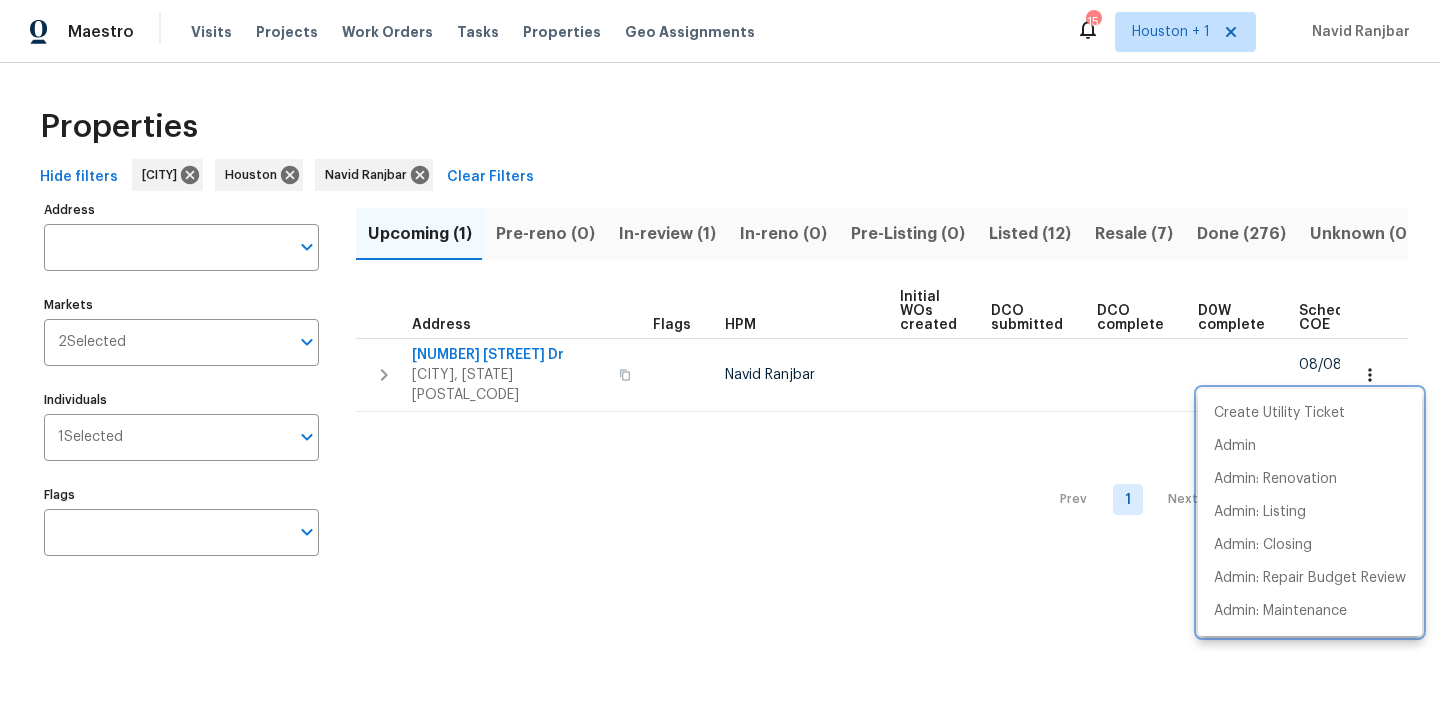click at bounding box center [720, 359] 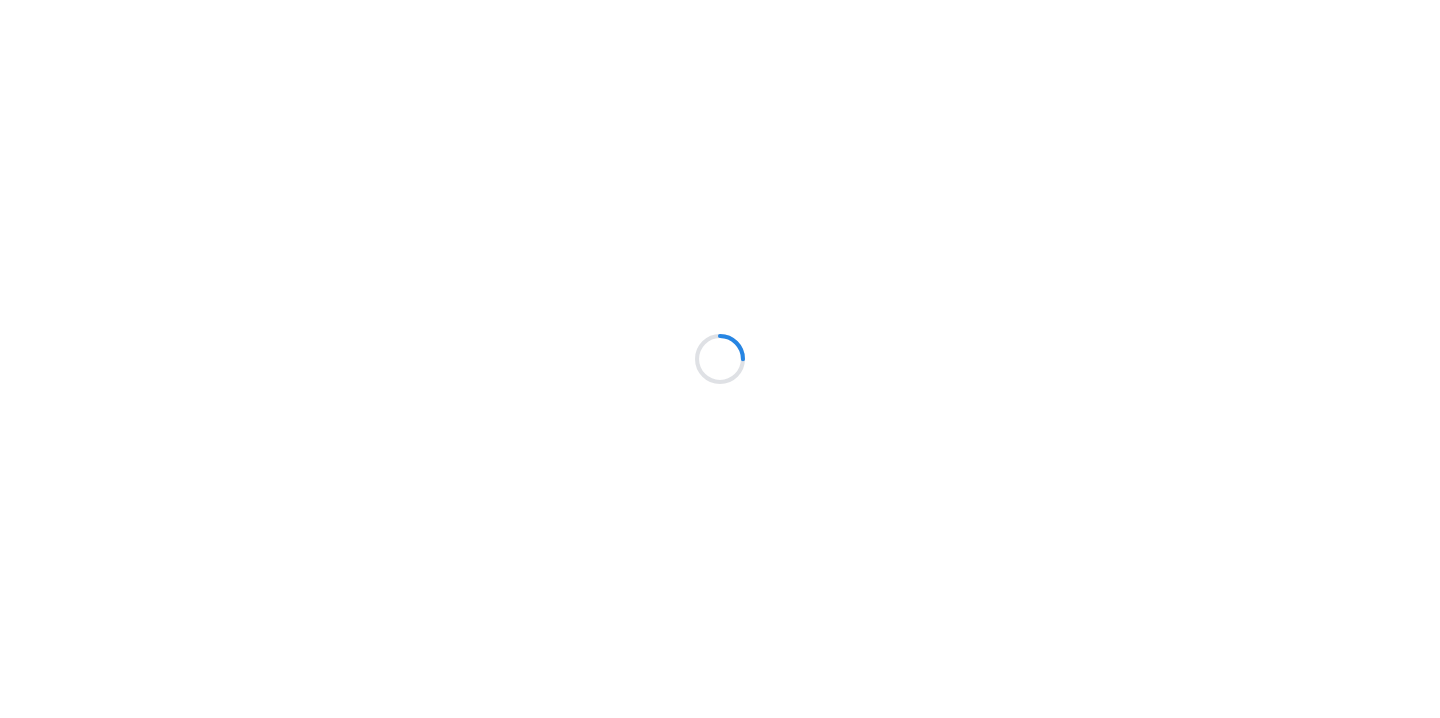 scroll, scrollTop: 0, scrollLeft: 0, axis: both 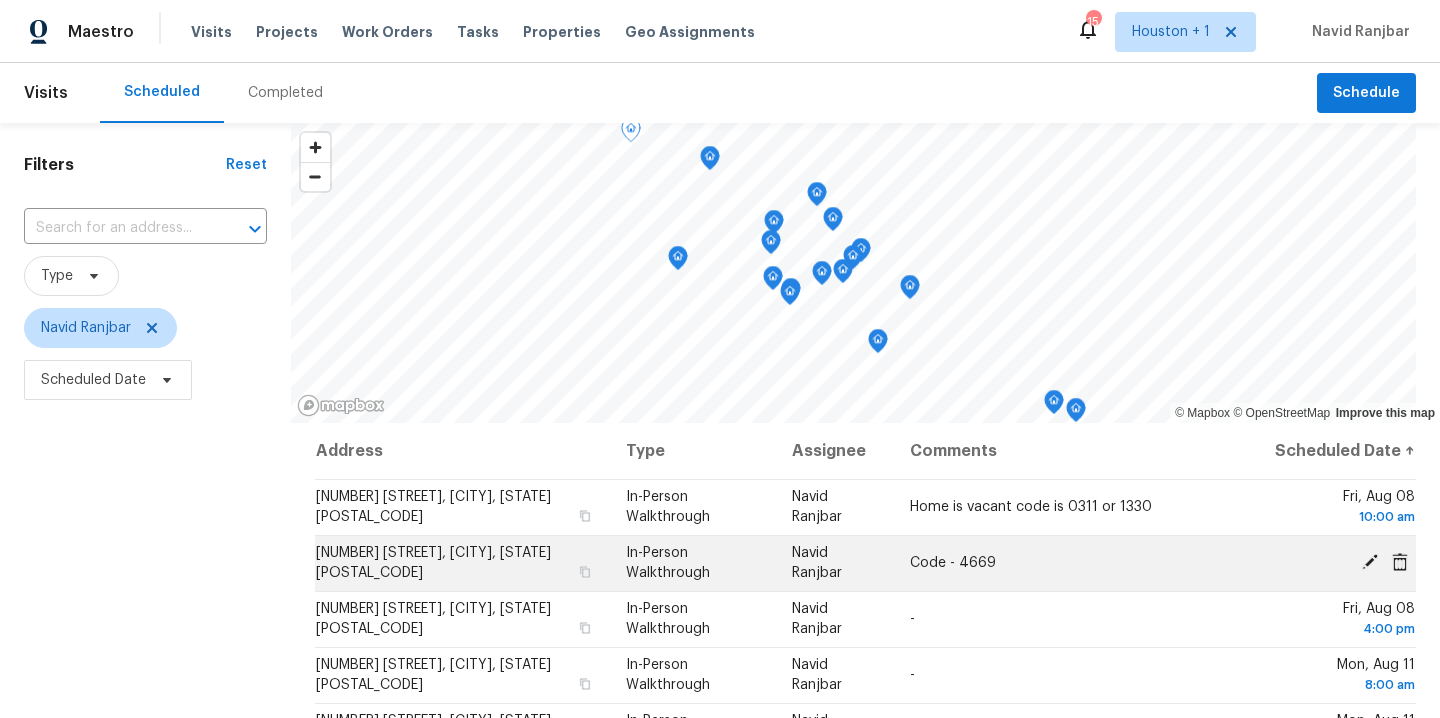 click 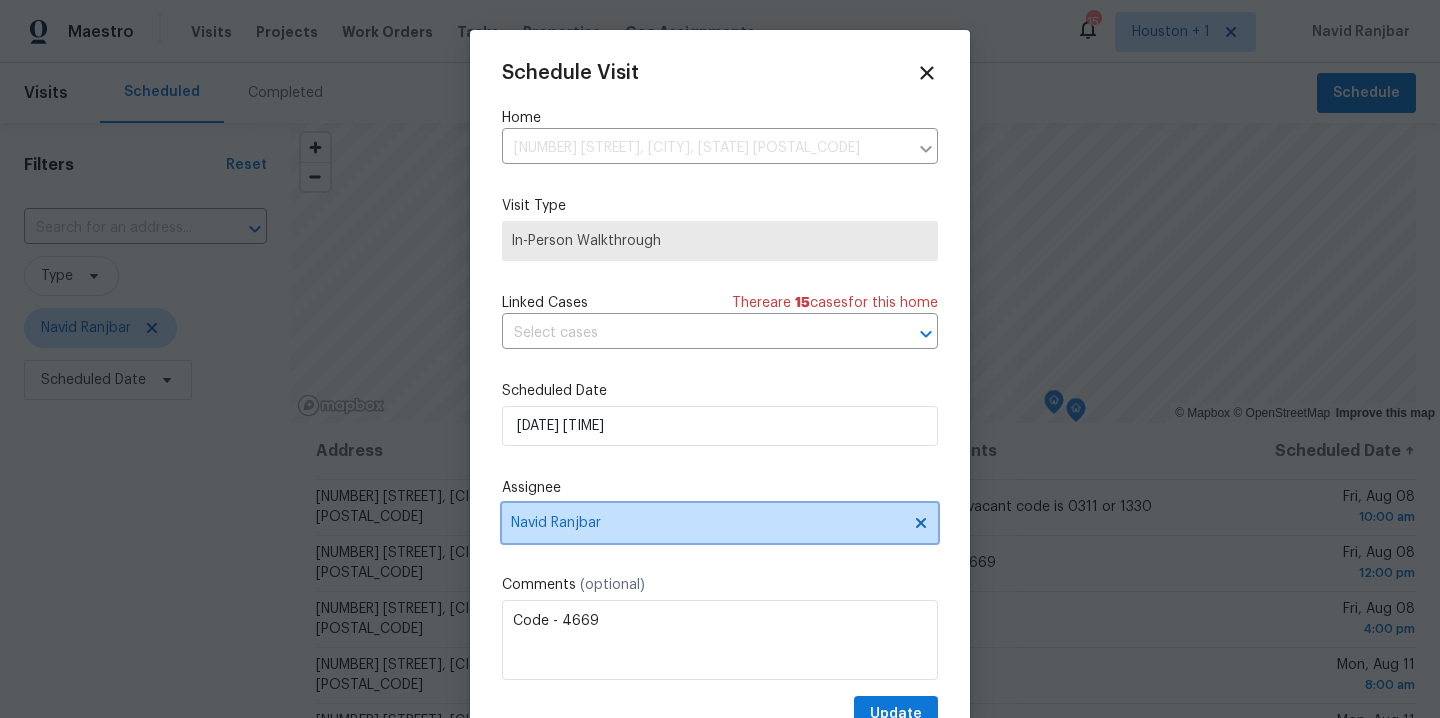 click on "Navid Ranjbar" at bounding box center [720, 523] 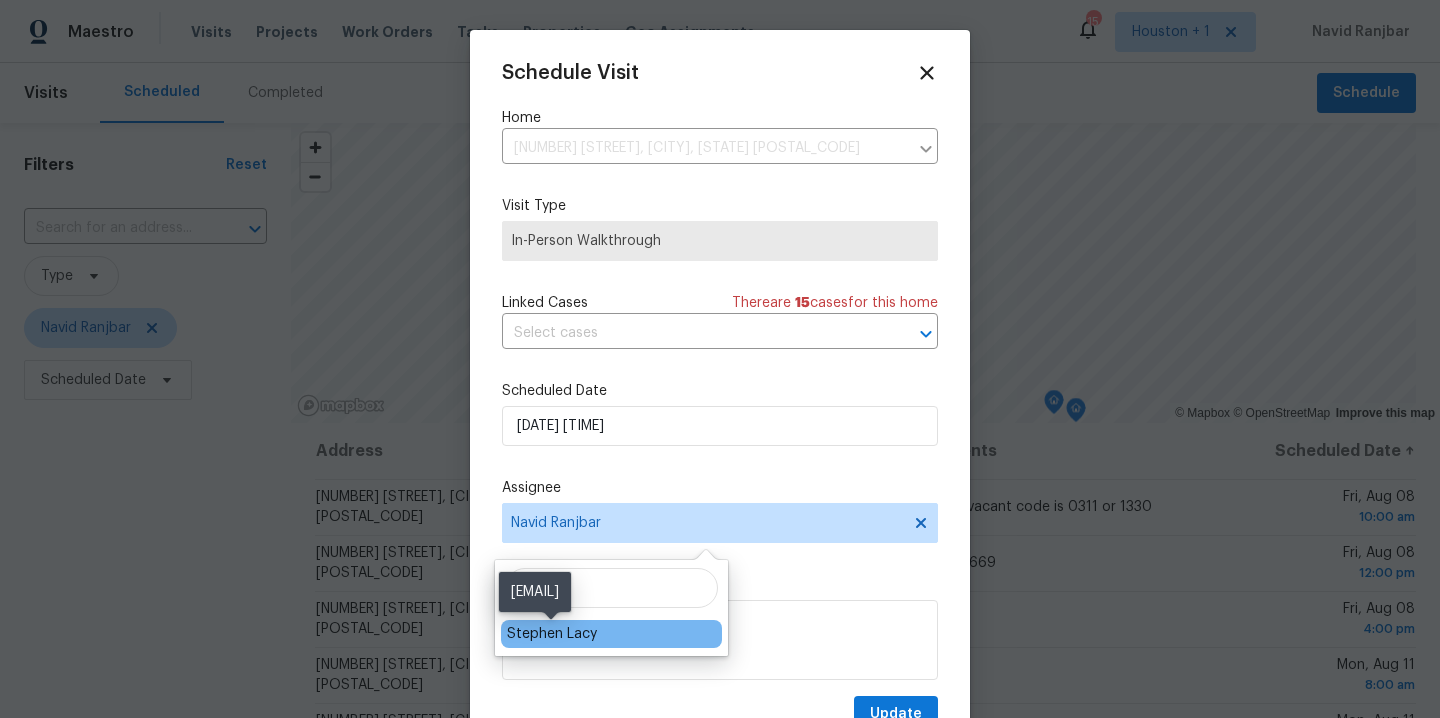 type on "step" 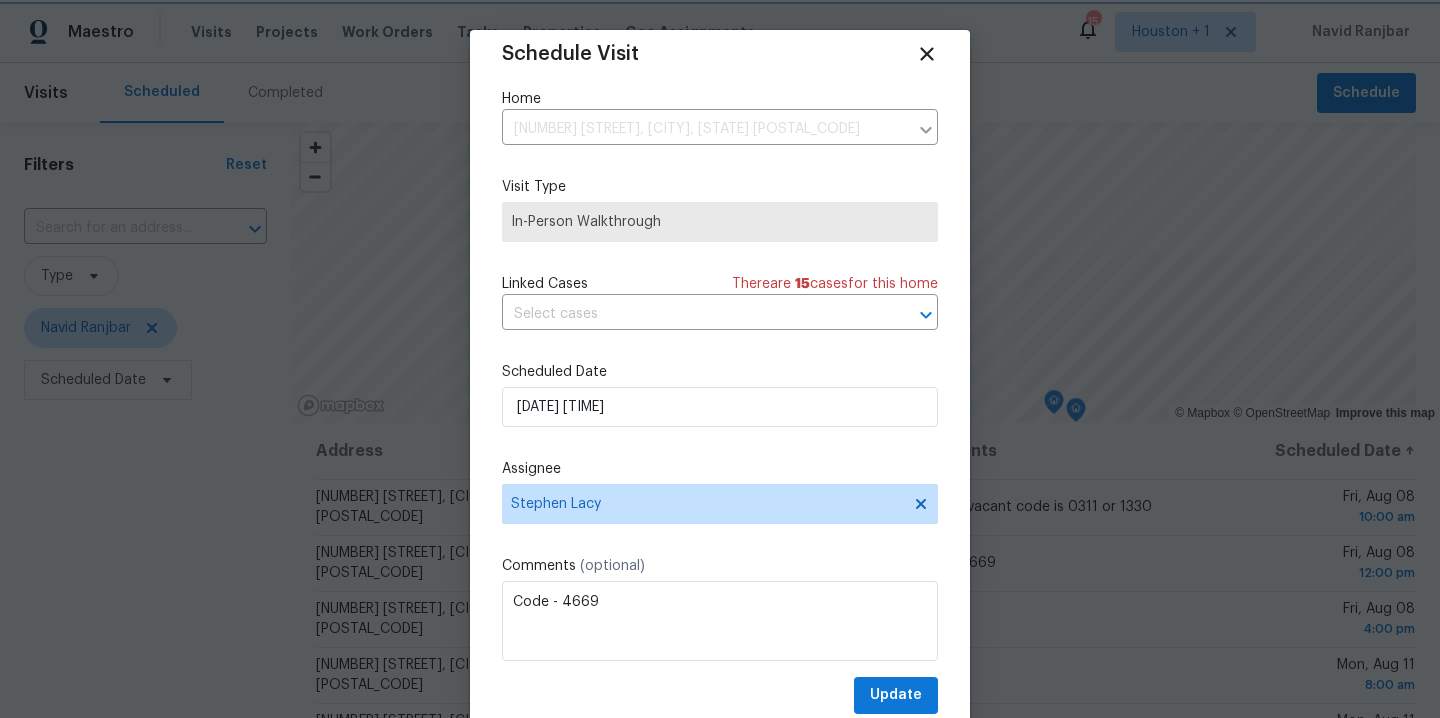 scroll, scrollTop: 36, scrollLeft: 0, axis: vertical 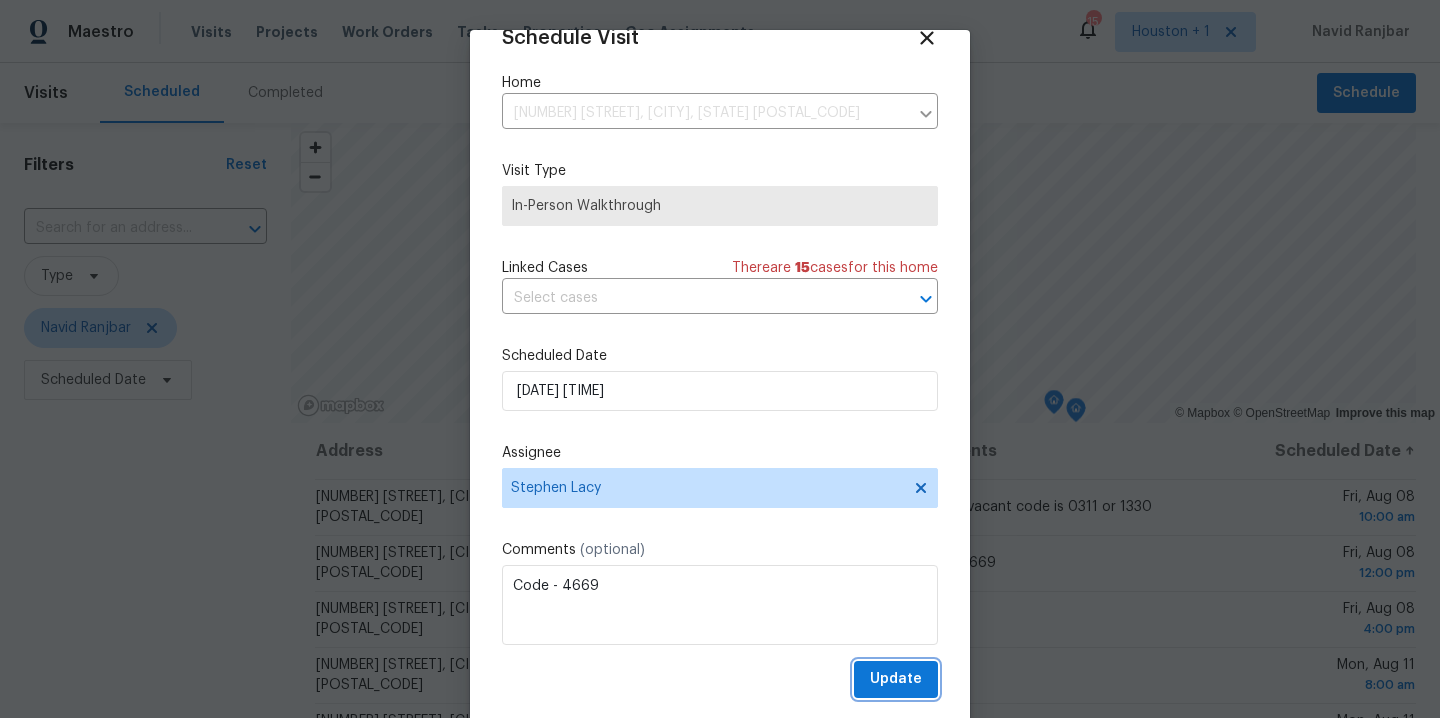 click on "Update" at bounding box center [896, 679] 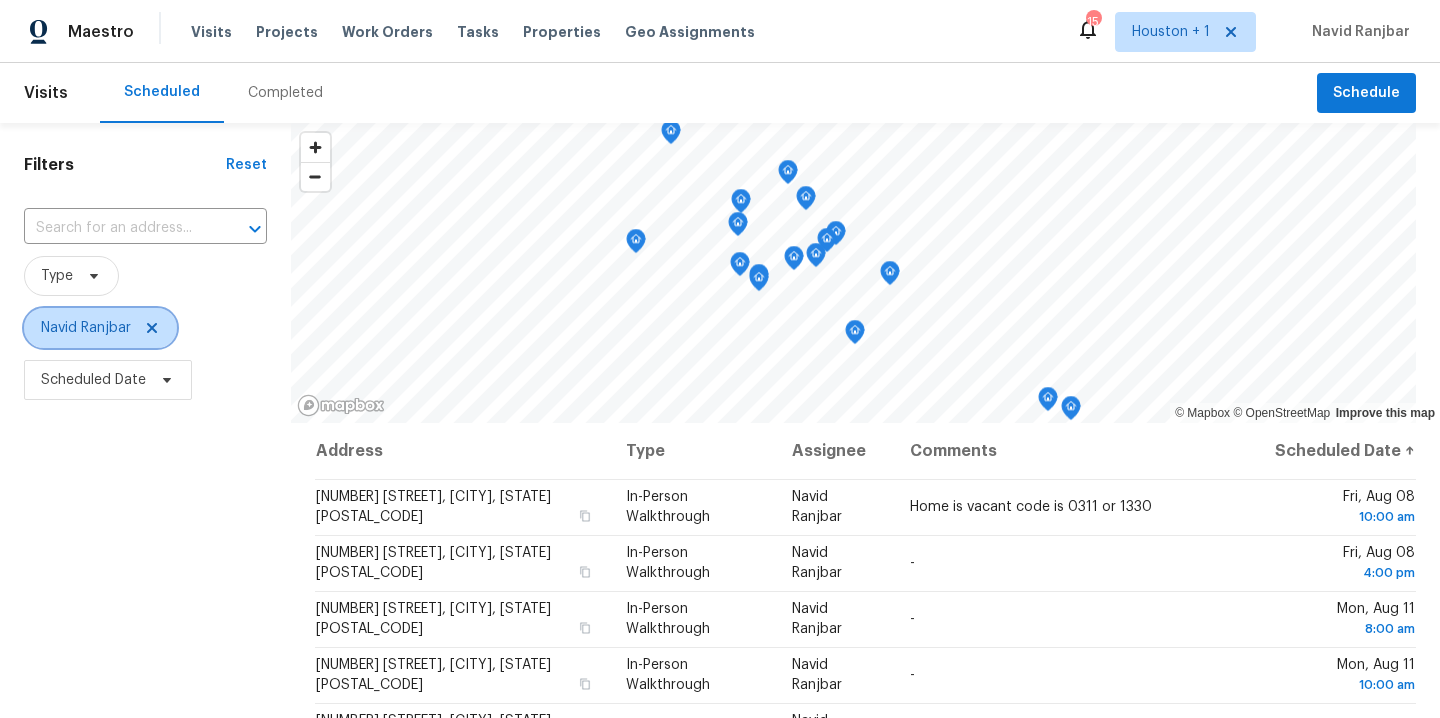 click 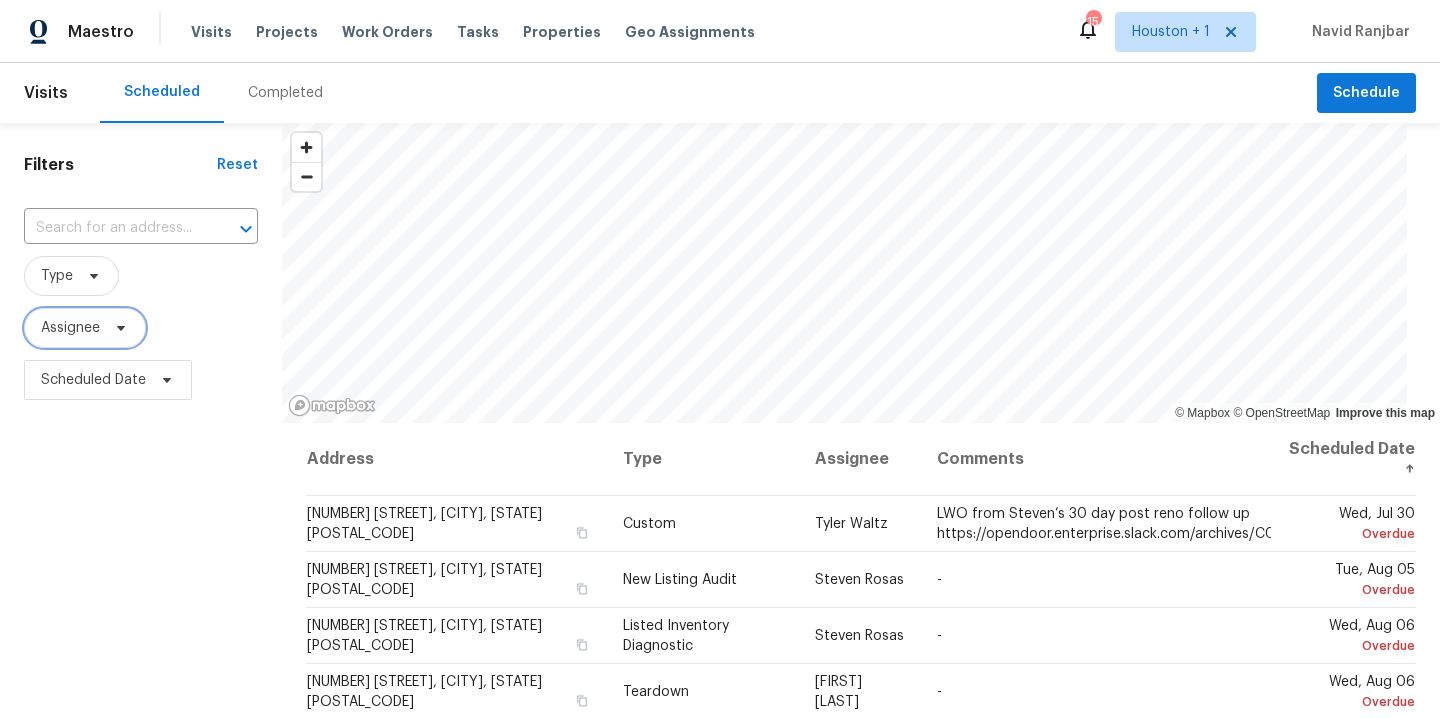 click on "Assignee" at bounding box center (70, 328) 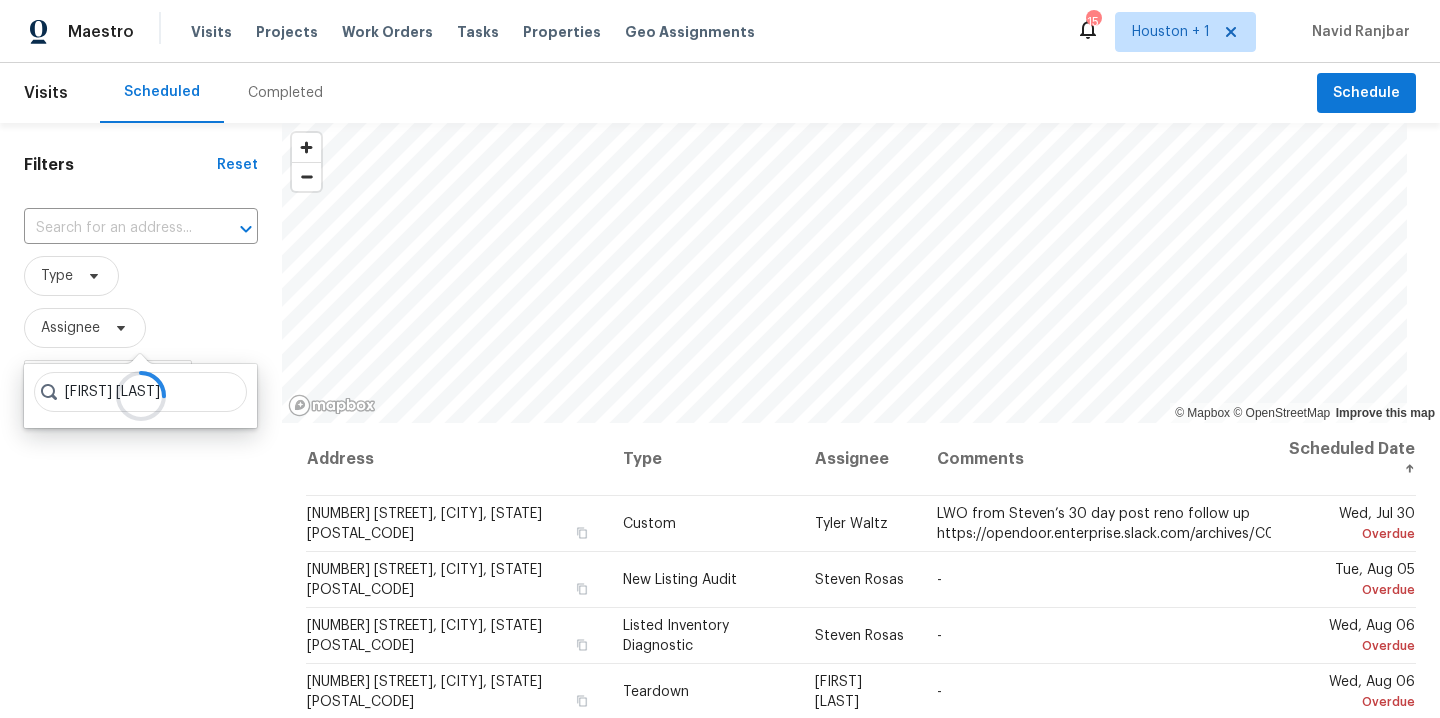 type on "[FIRST] [LAST]" 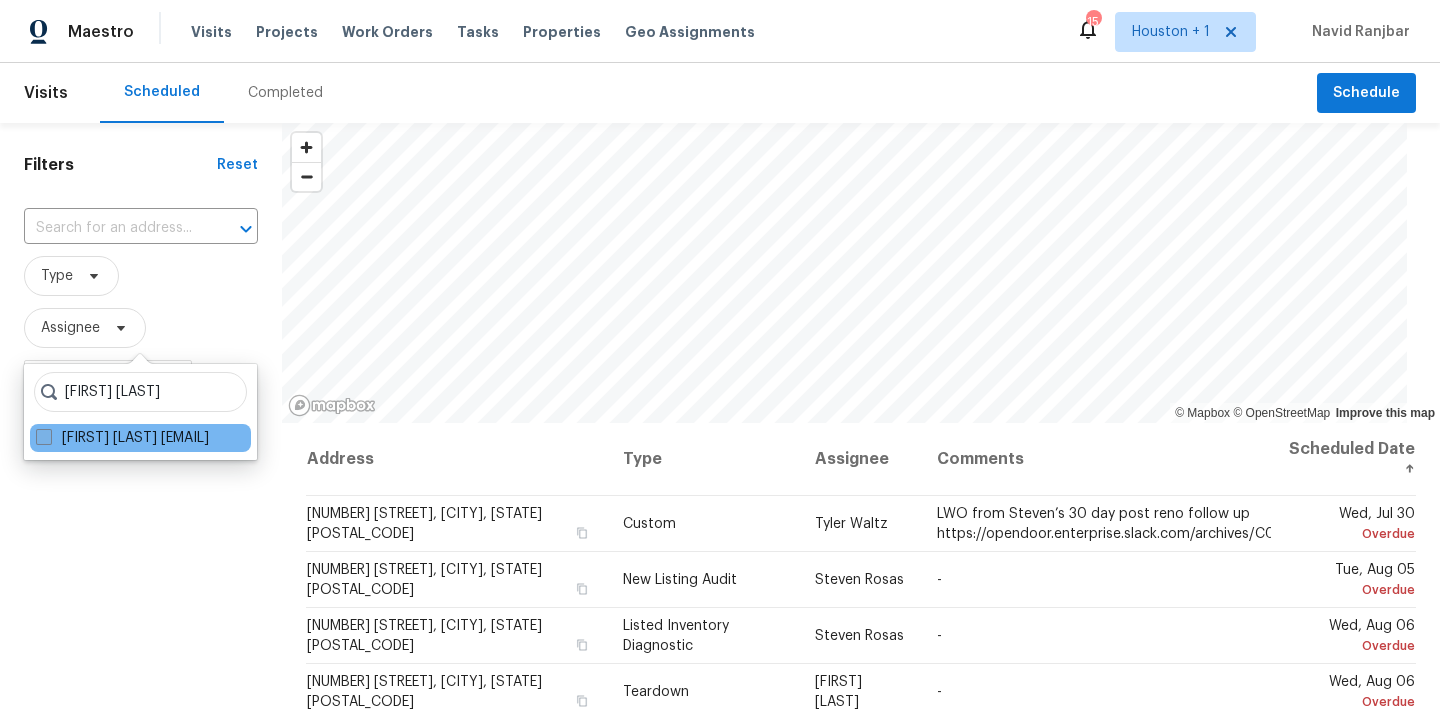 click on "[FIRST] [LAST]
[EMAIL]" at bounding box center [122, 438] 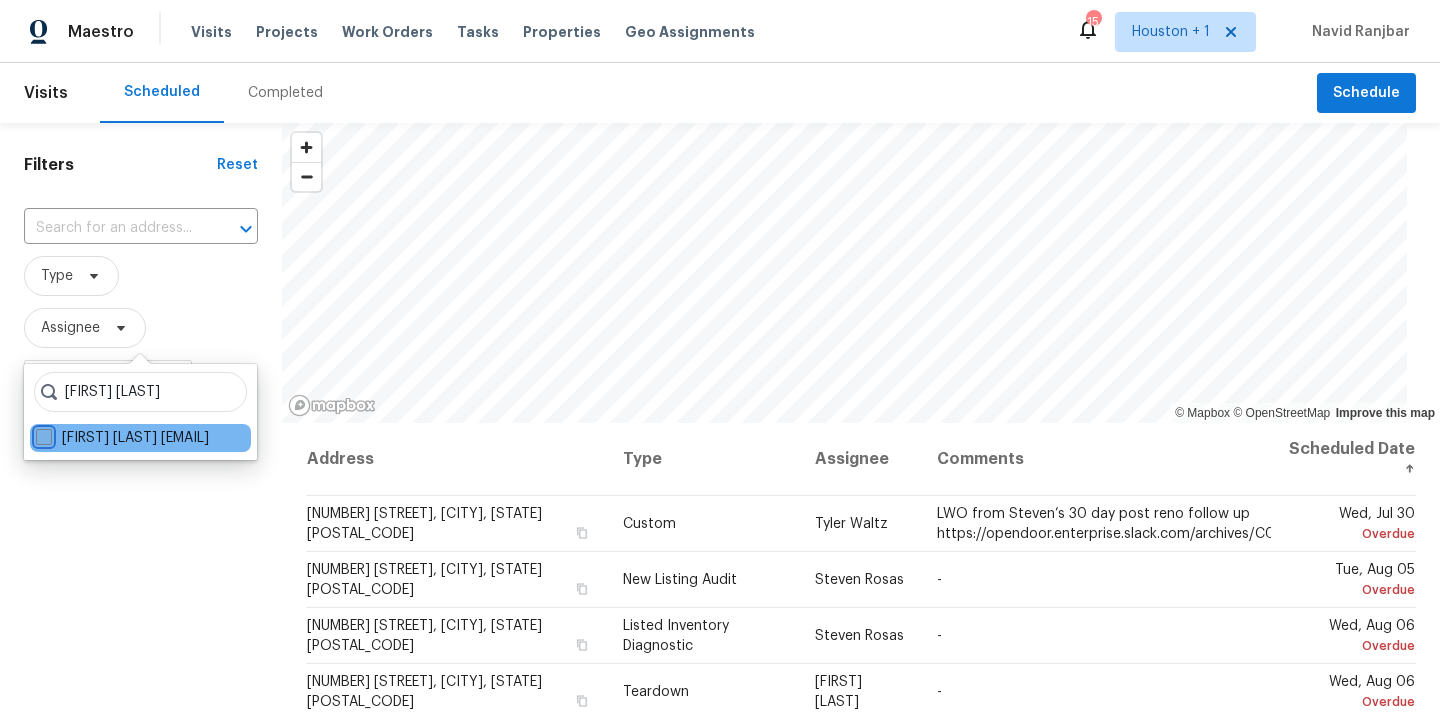 click on "[FIRST] [LAST]
[EMAIL]" at bounding box center (42, 434) 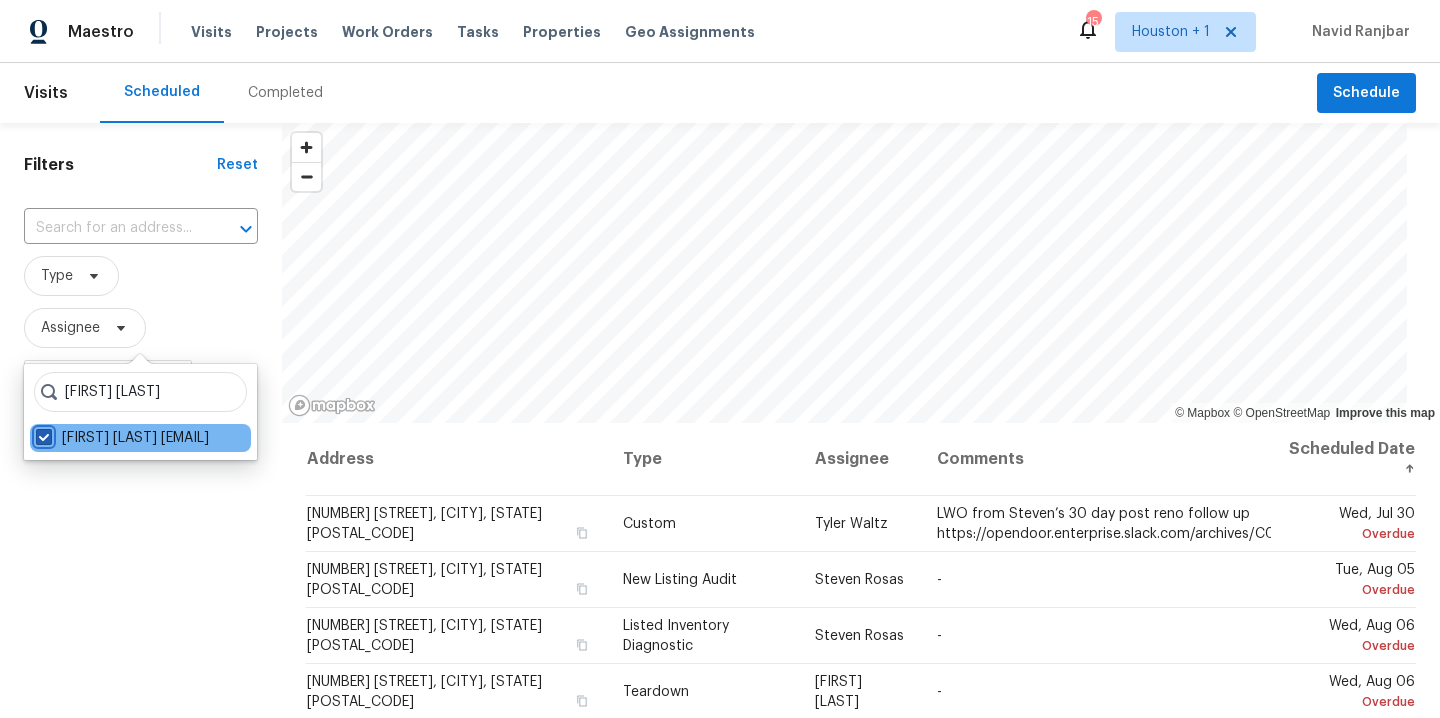 checkbox on "true" 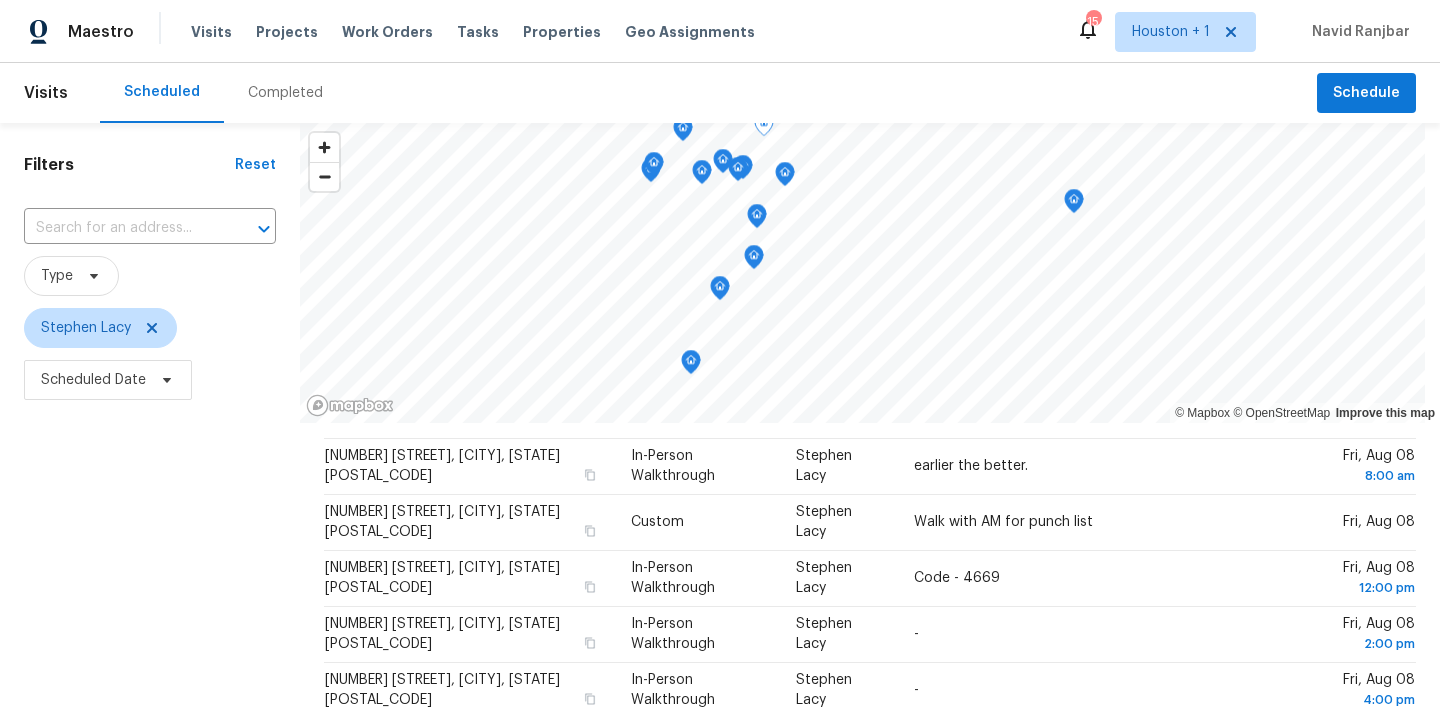 scroll, scrollTop: 0, scrollLeft: 0, axis: both 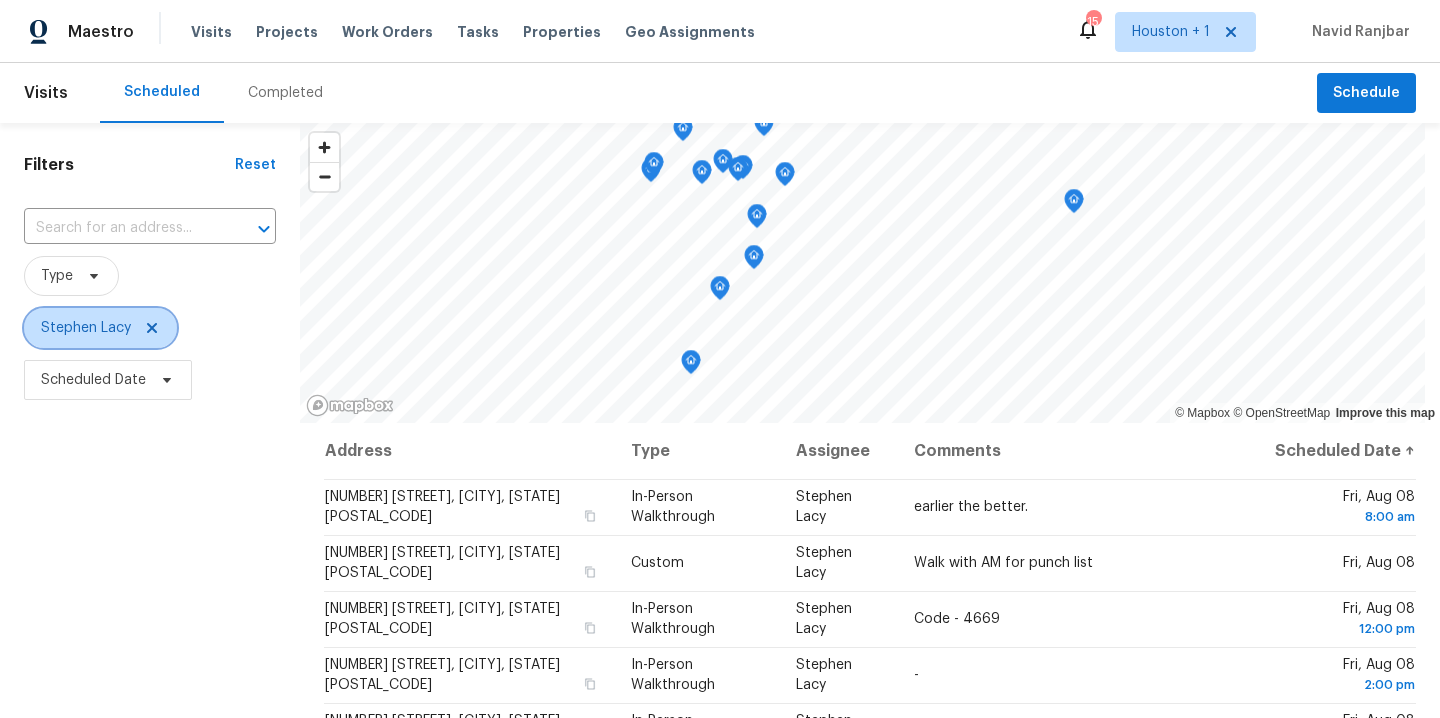click 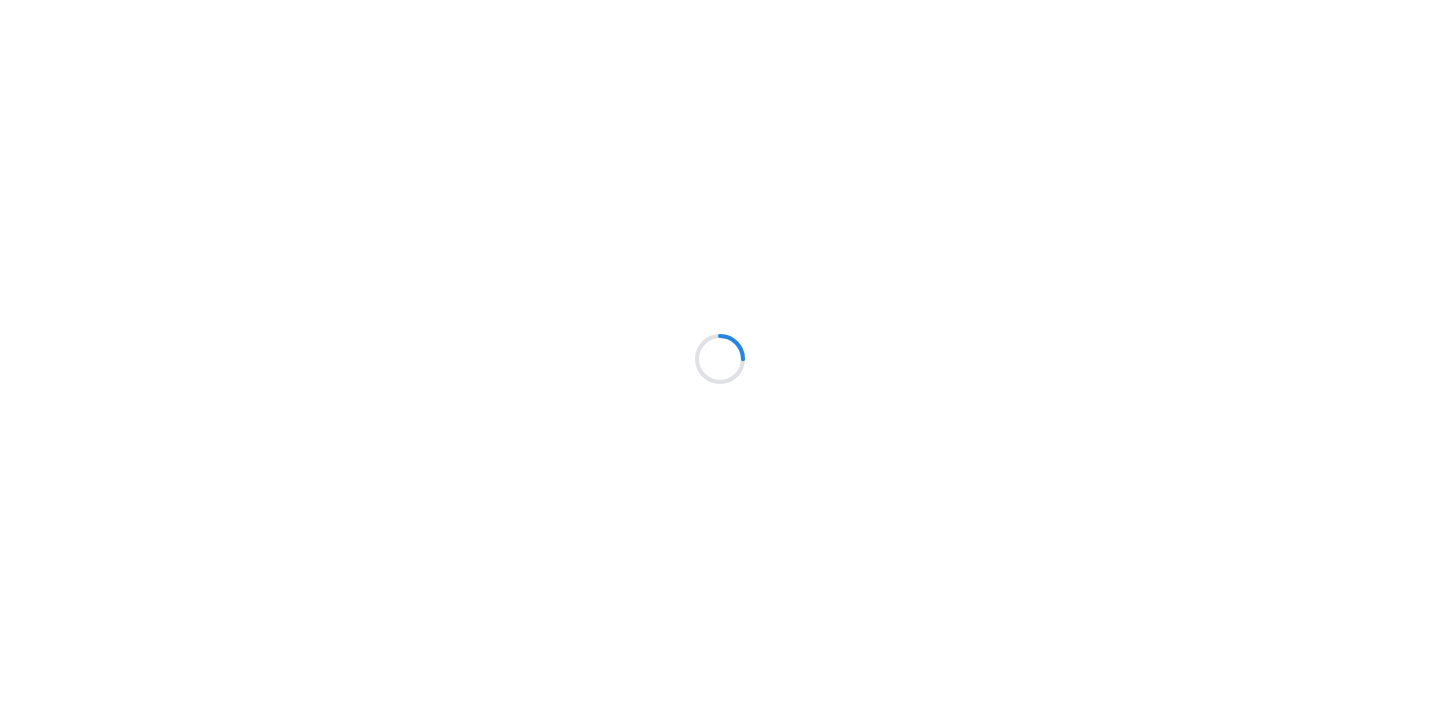 scroll, scrollTop: 0, scrollLeft: 0, axis: both 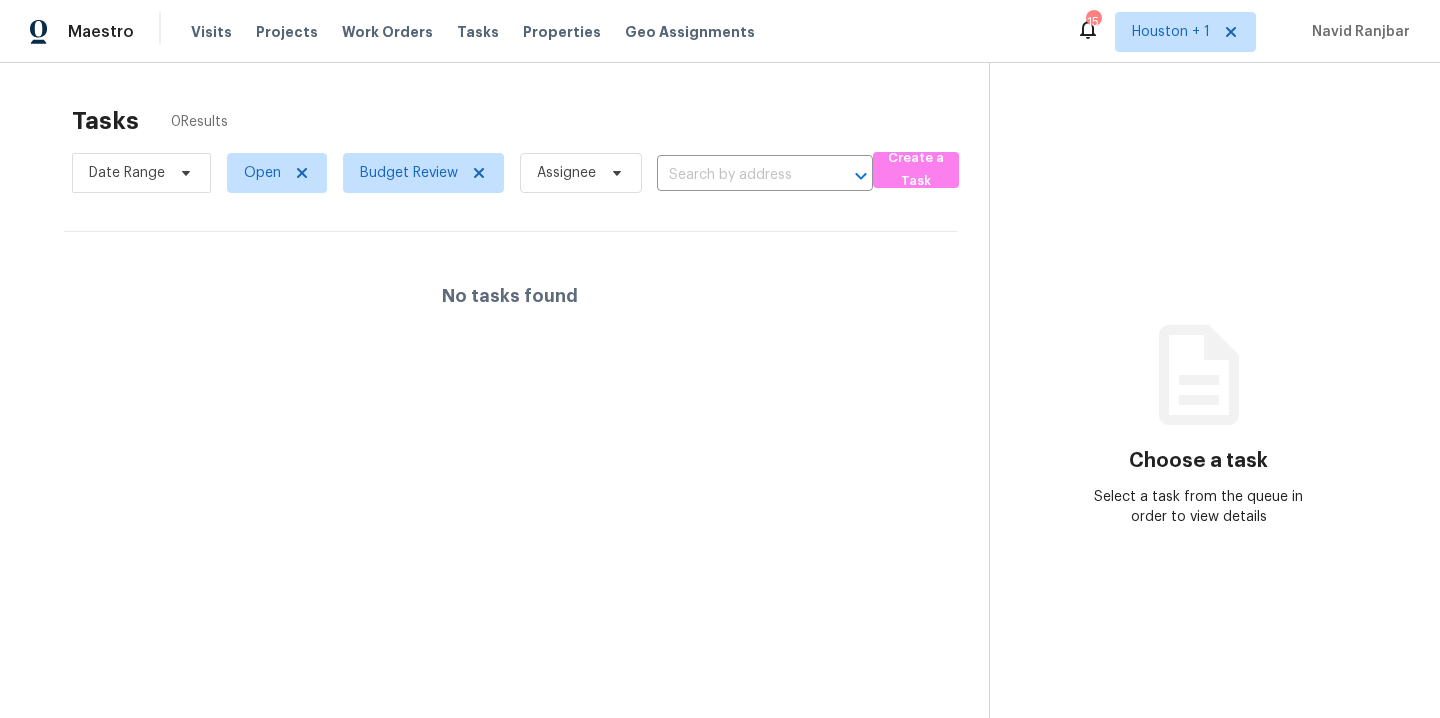 click on "Tasks 0  Results" at bounding box center (530, 121) 